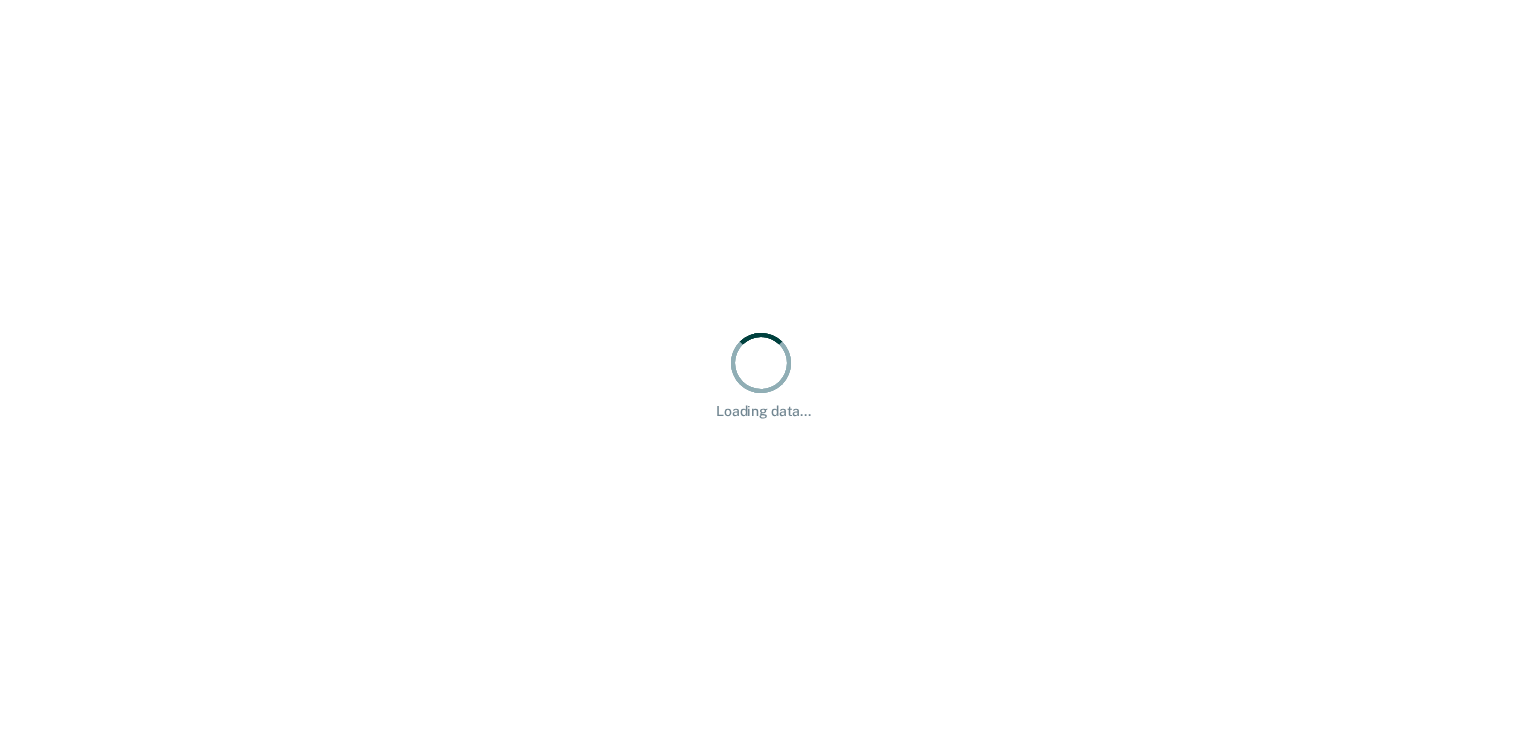 scroll, scrollTop: 0, scrollLeft: 0, axis: both 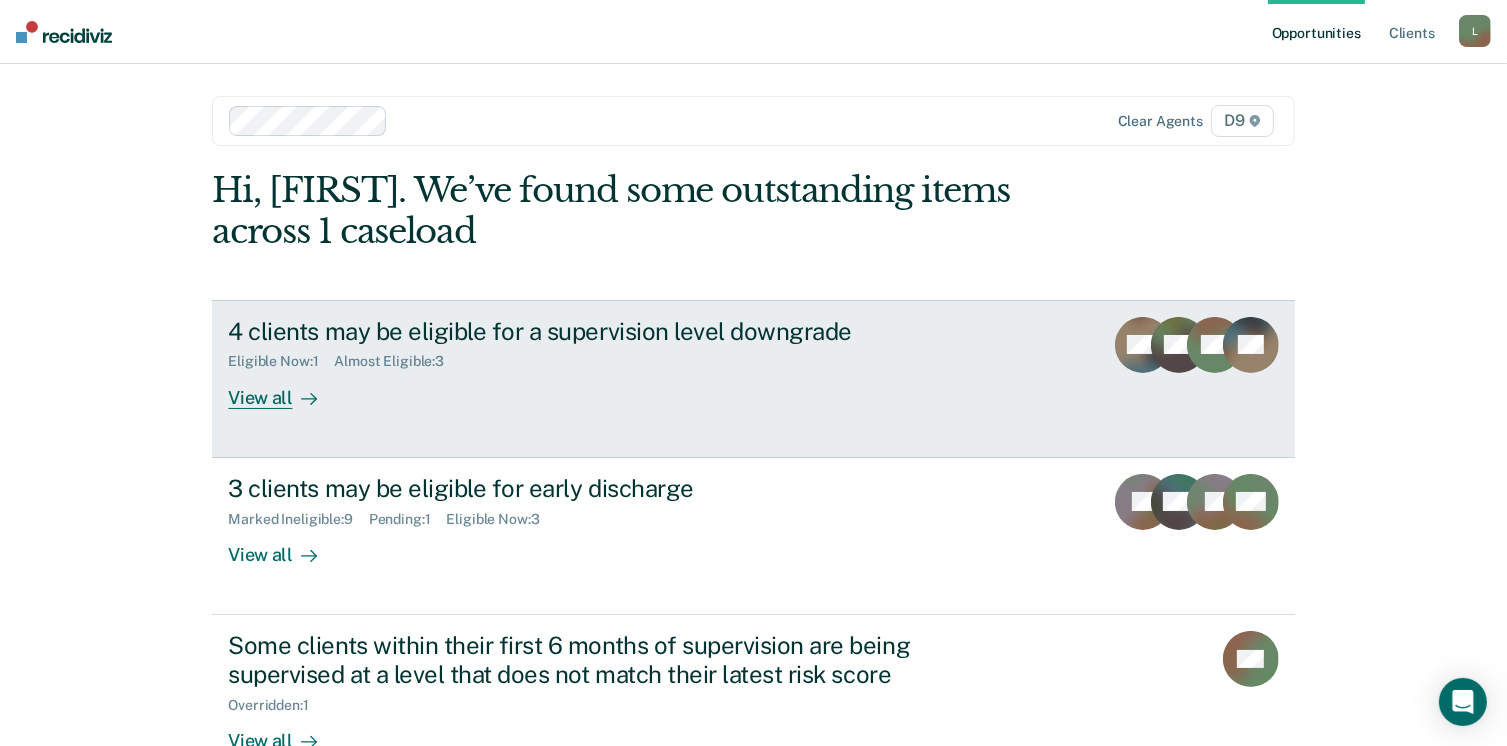 click on "View all" at bounding box center (284, 389) 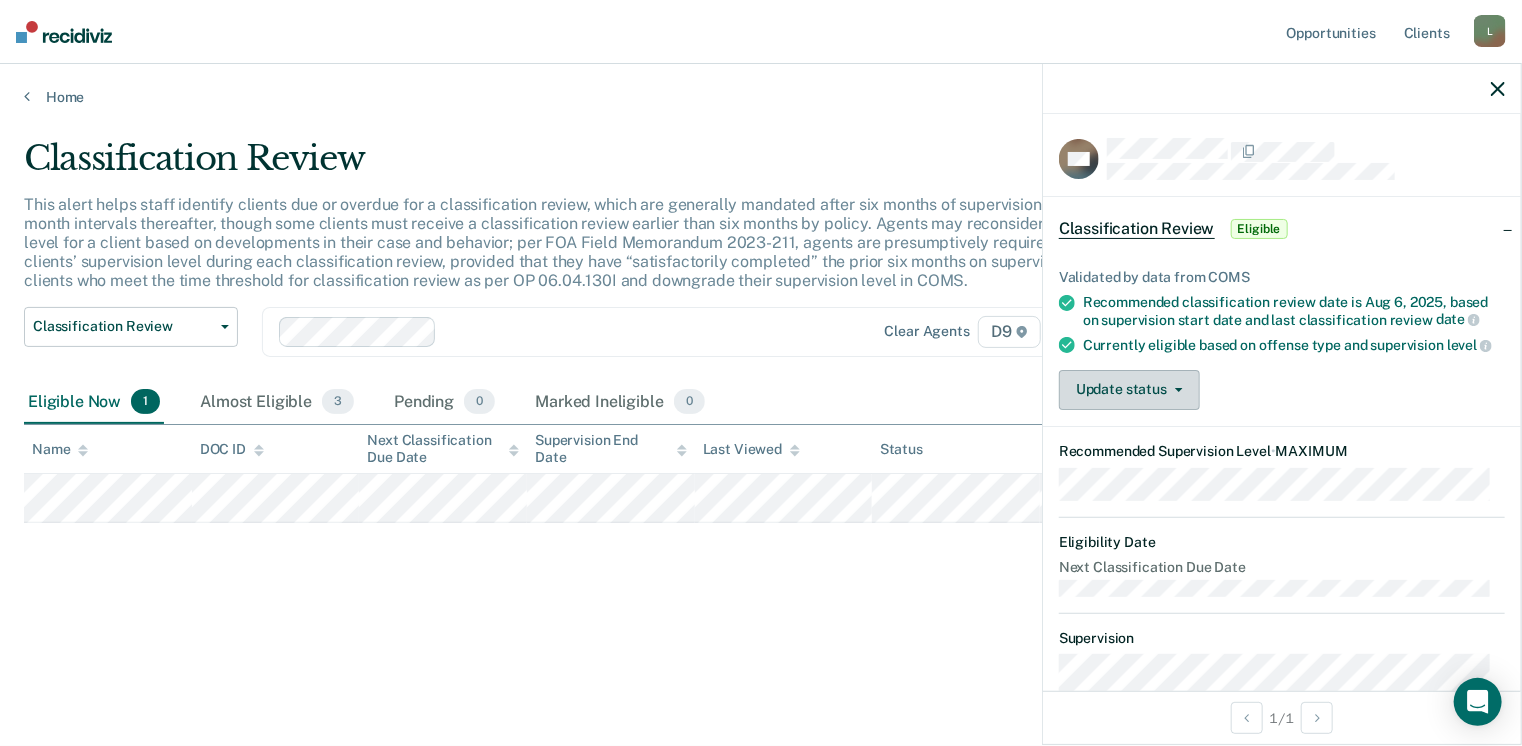 click on "Update status" at bounding box center [1129, 390] 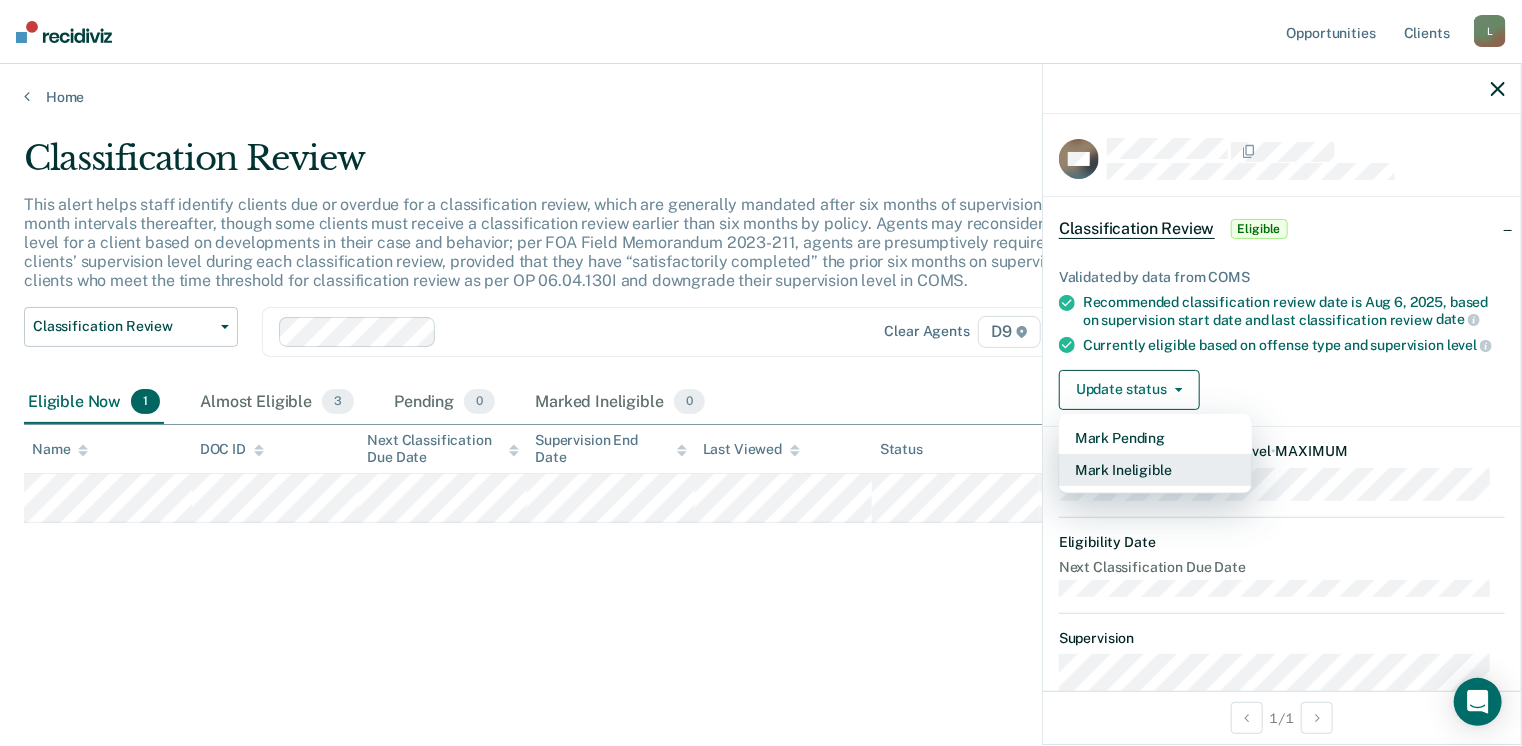 click on "Mark Ineligible" at bounding box center [1155, 470] 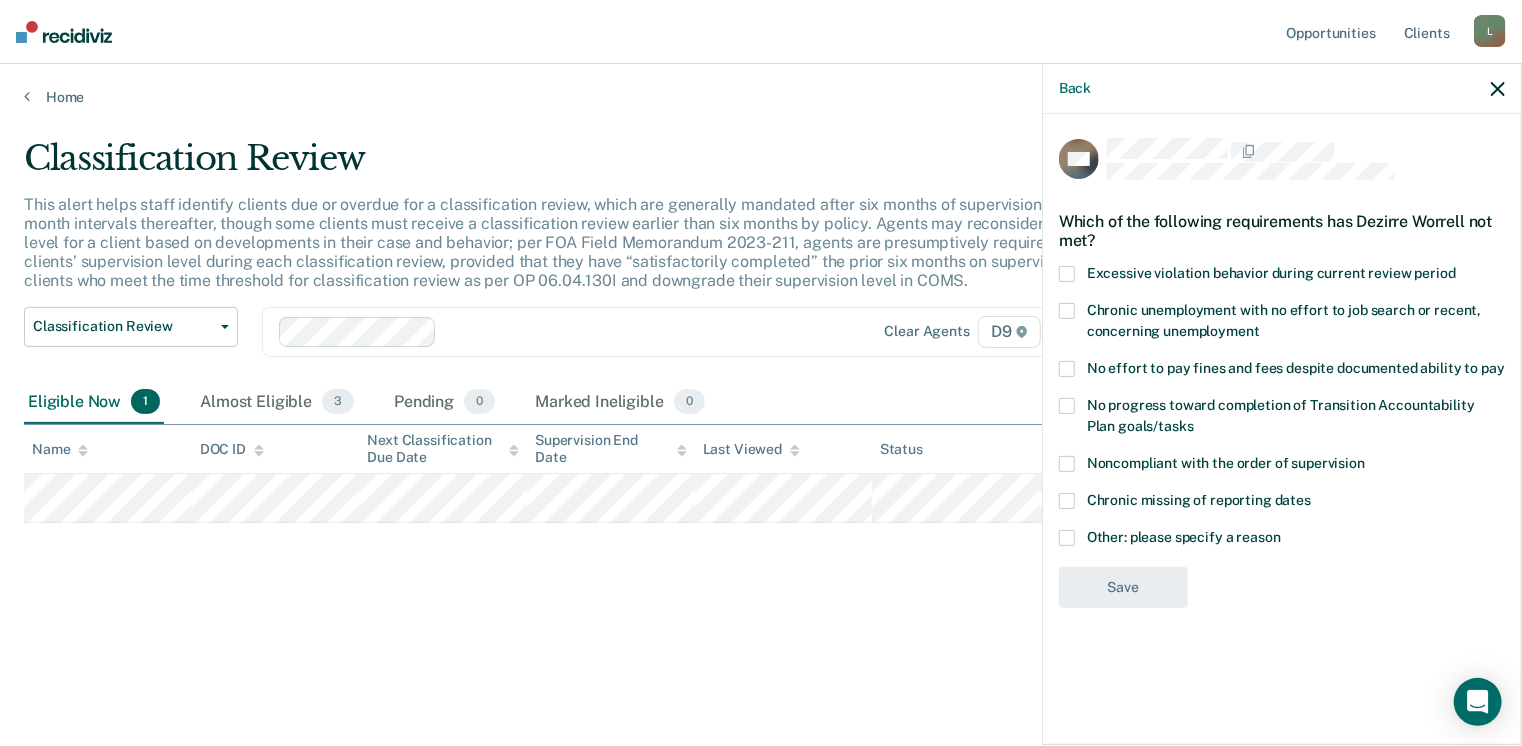 click at bounding box center [1067, 538] 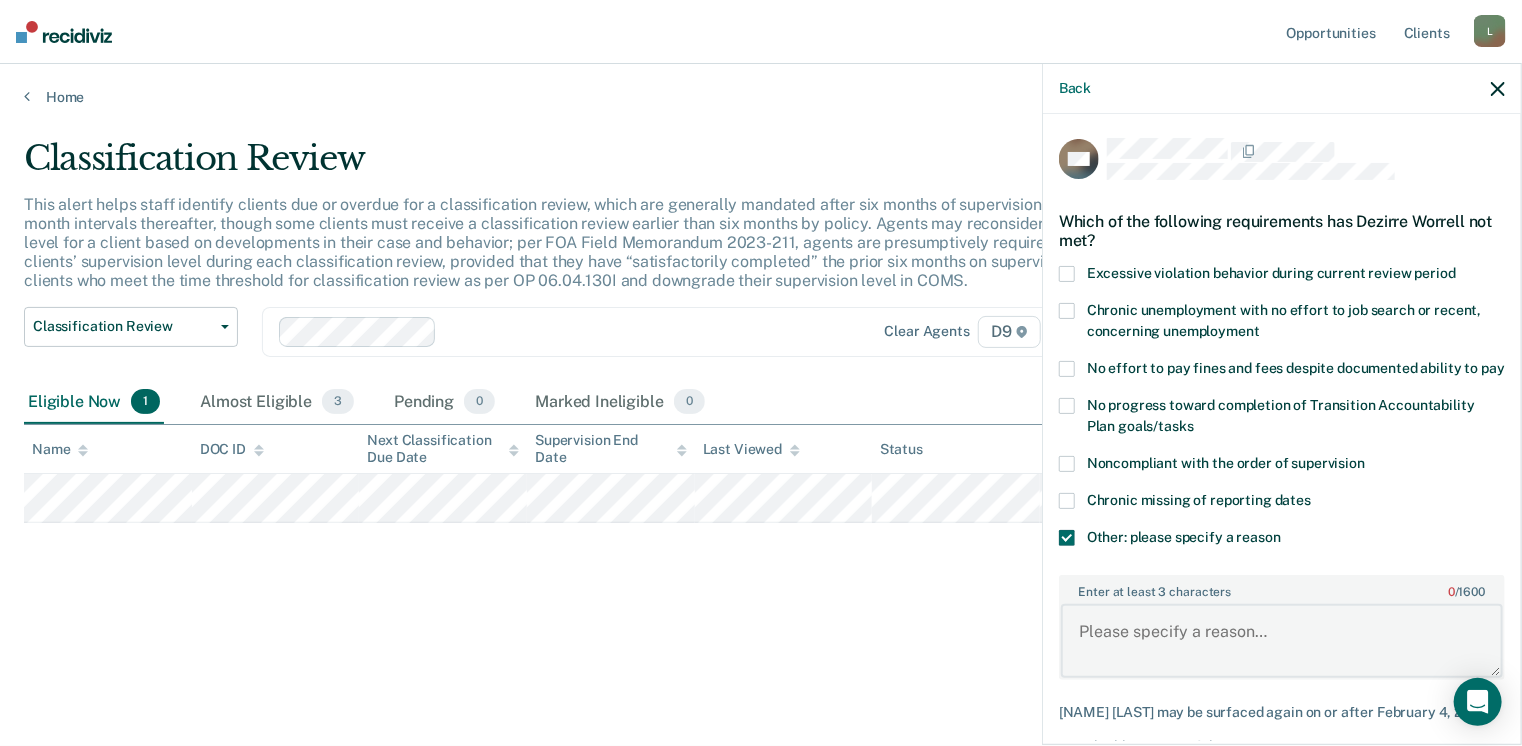 click on "Enter at least 3 characters 0  /  1600" at bounding box center (1282, 641) 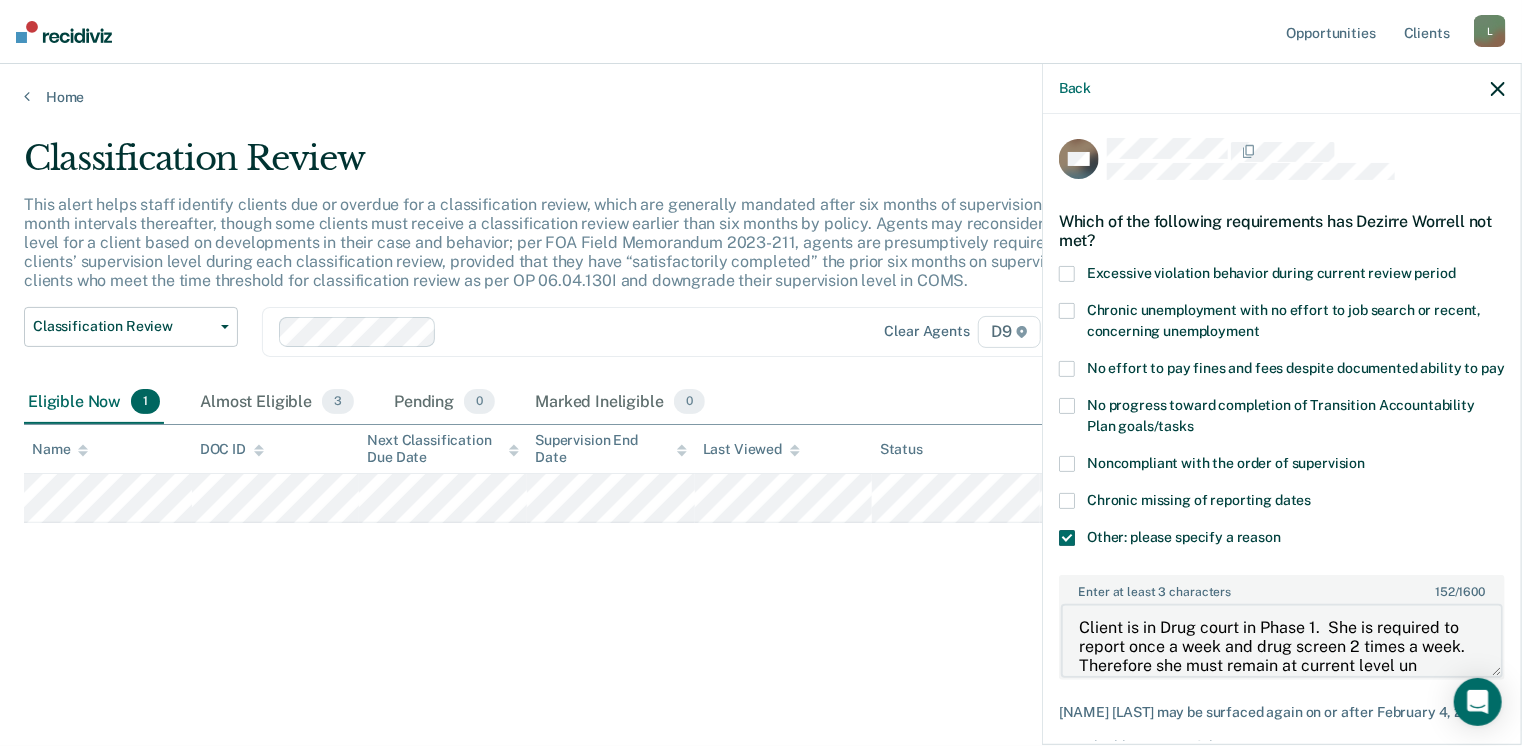 scroll, scrollTop: 23, scrollLeft: 0, axis: vertical 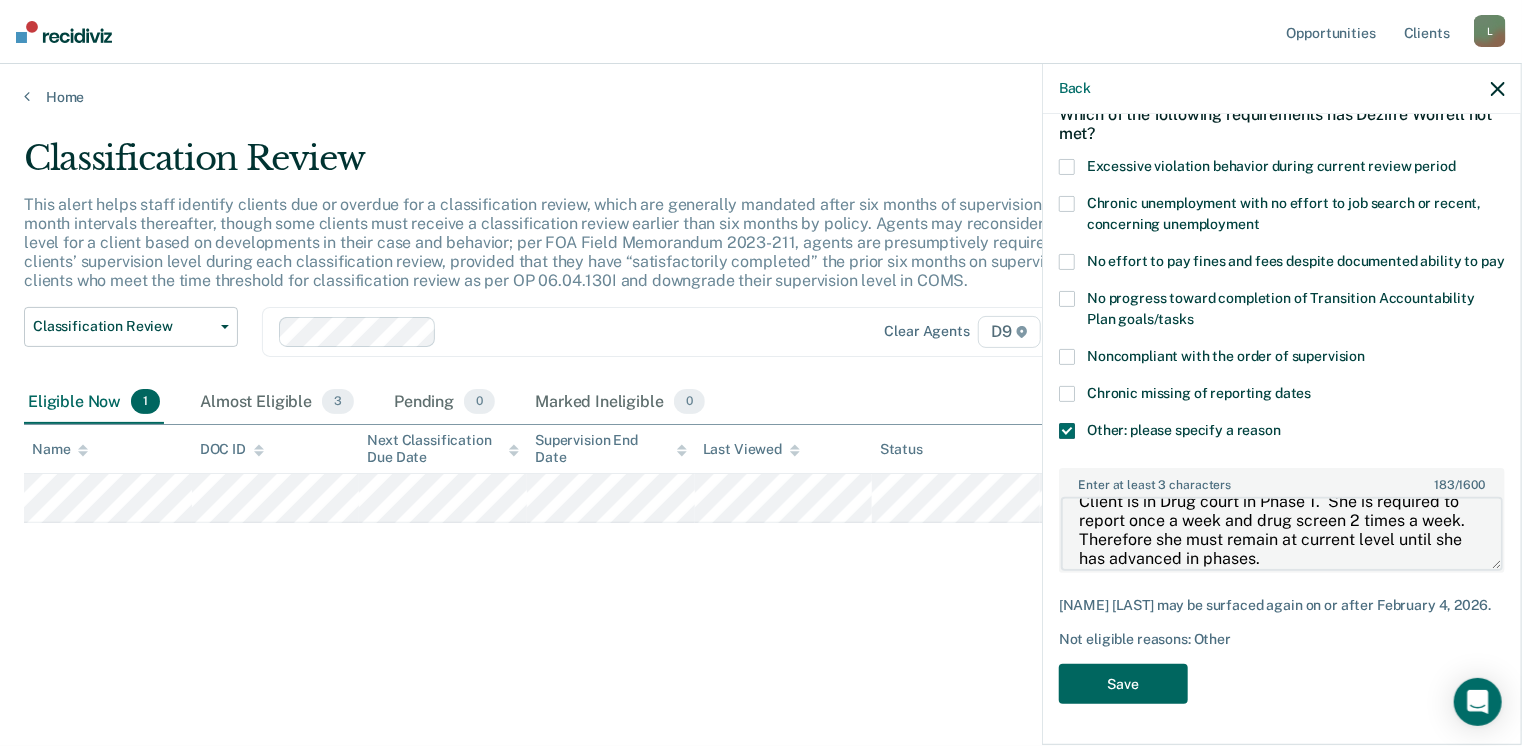 type on "Client is in Drug court in Phase 1.  She is required to report once a week and drug screen 2 times a week. Therefore she must remain at current level until she has advanced in phases." 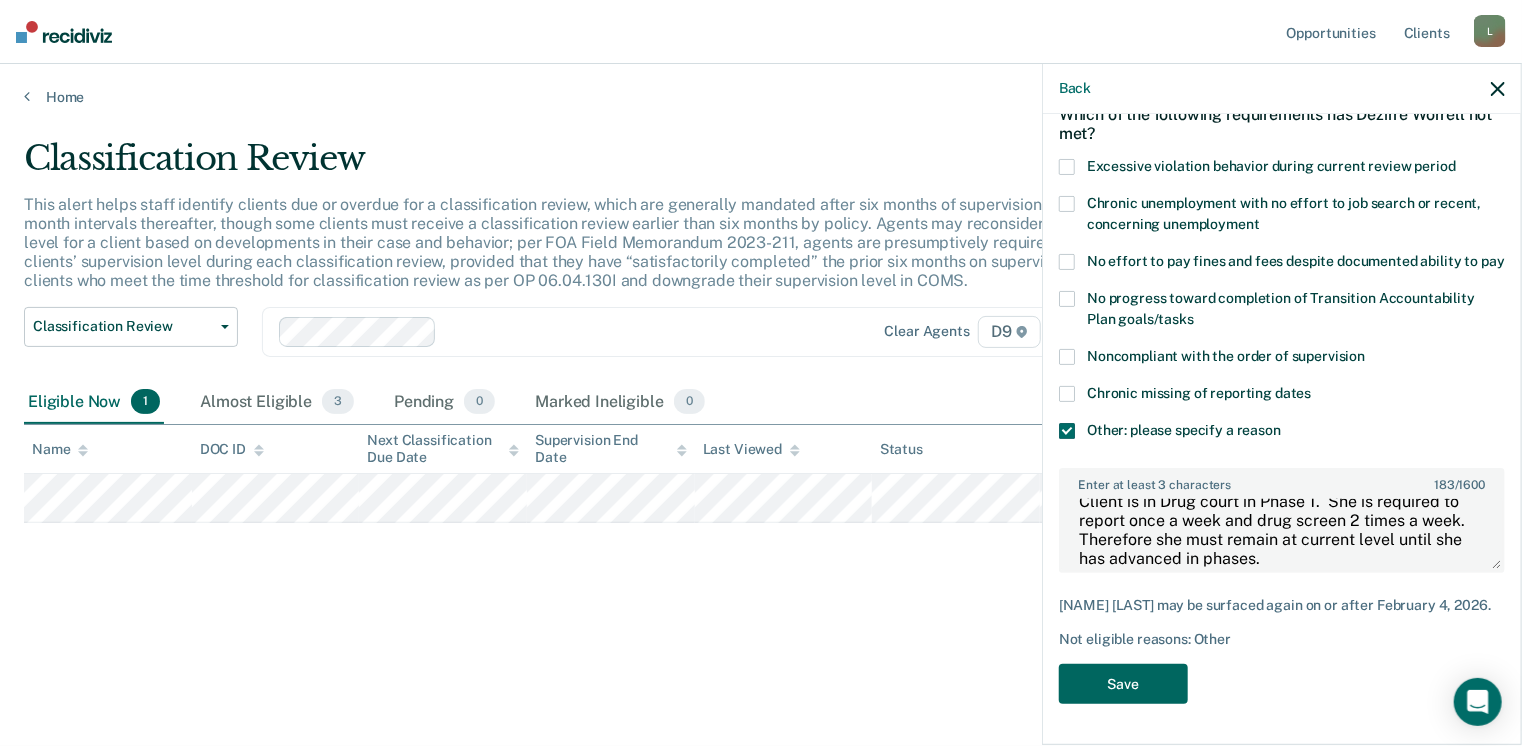 click on "Save" at bounding box center (1123, 684) 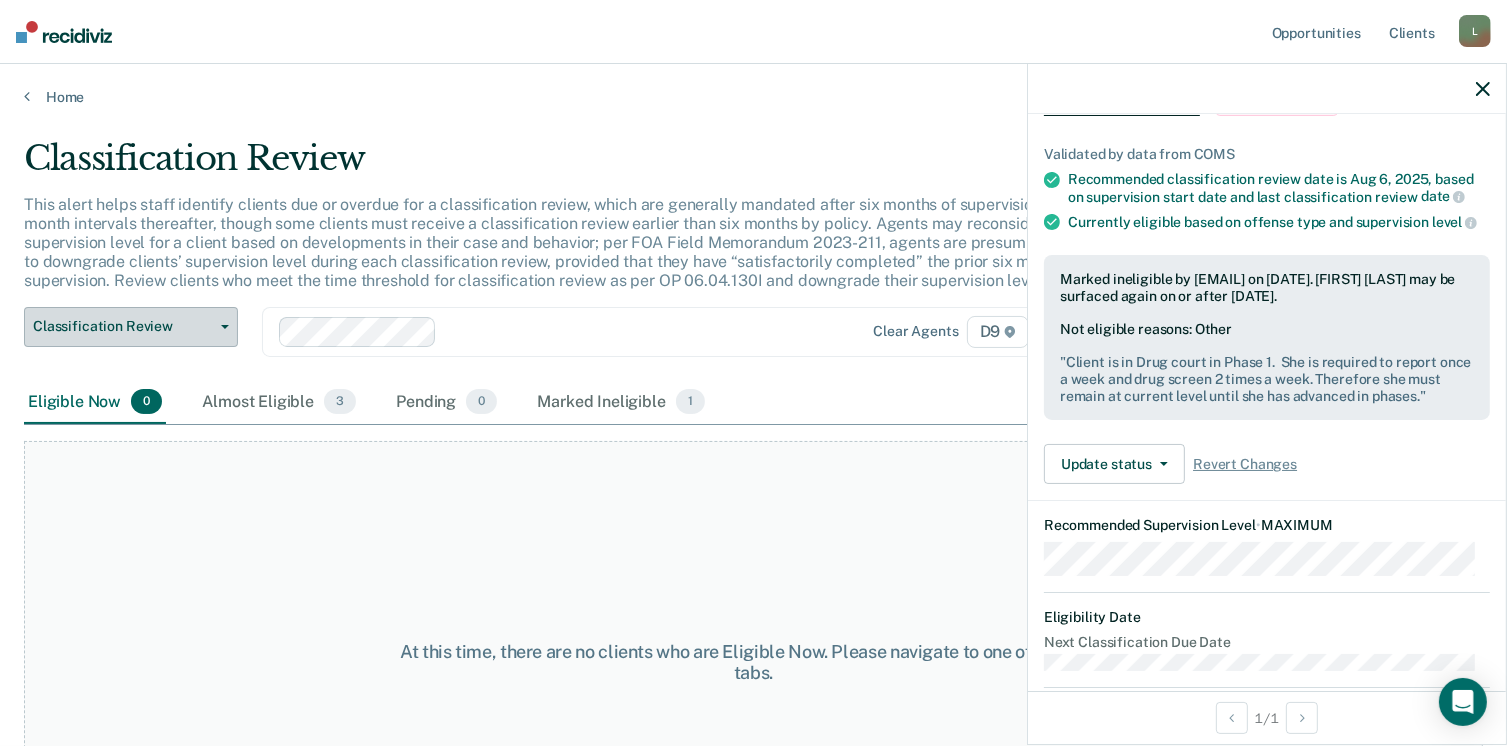 click on "Classification Review" at bounding box center [131, 327] 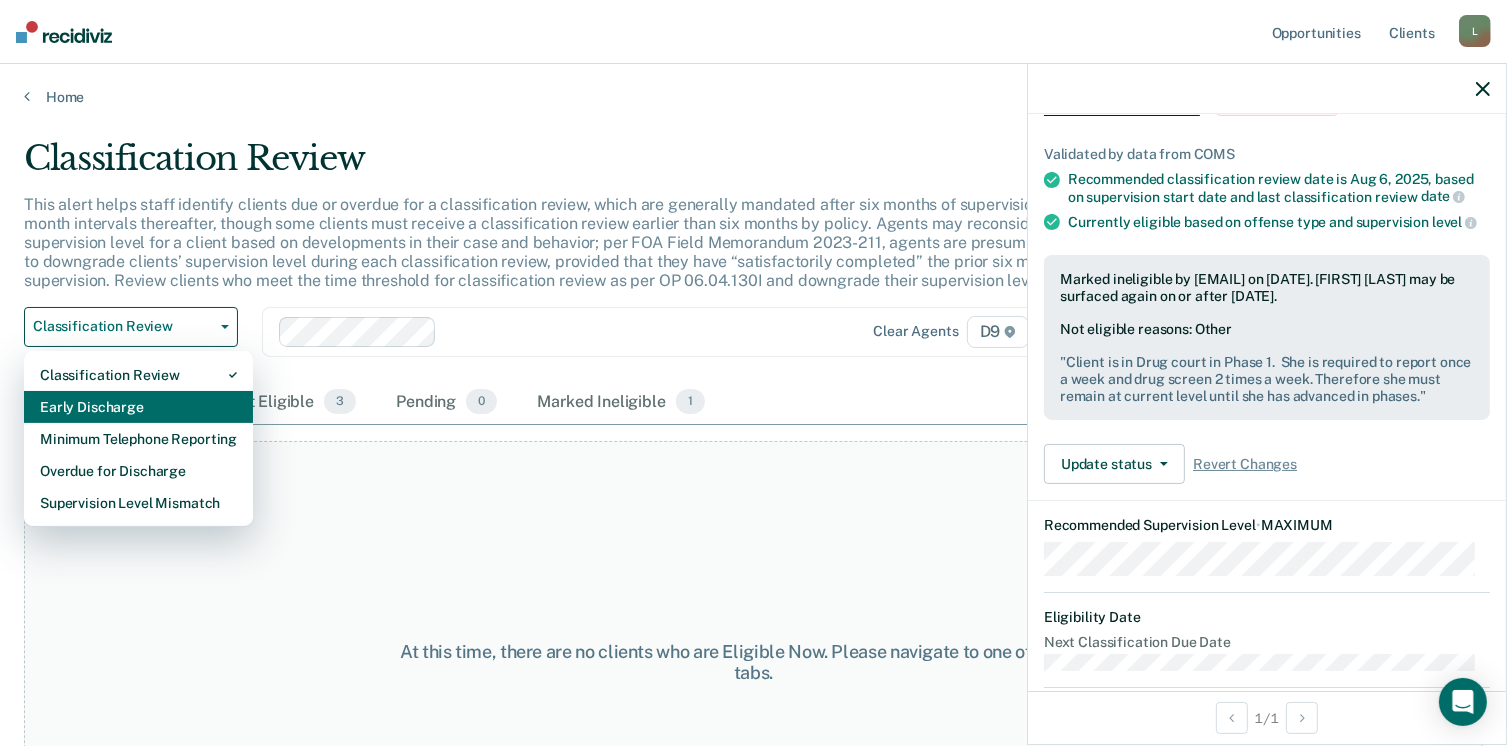 click on "Early Discharge" at bounding box center (138, 407) 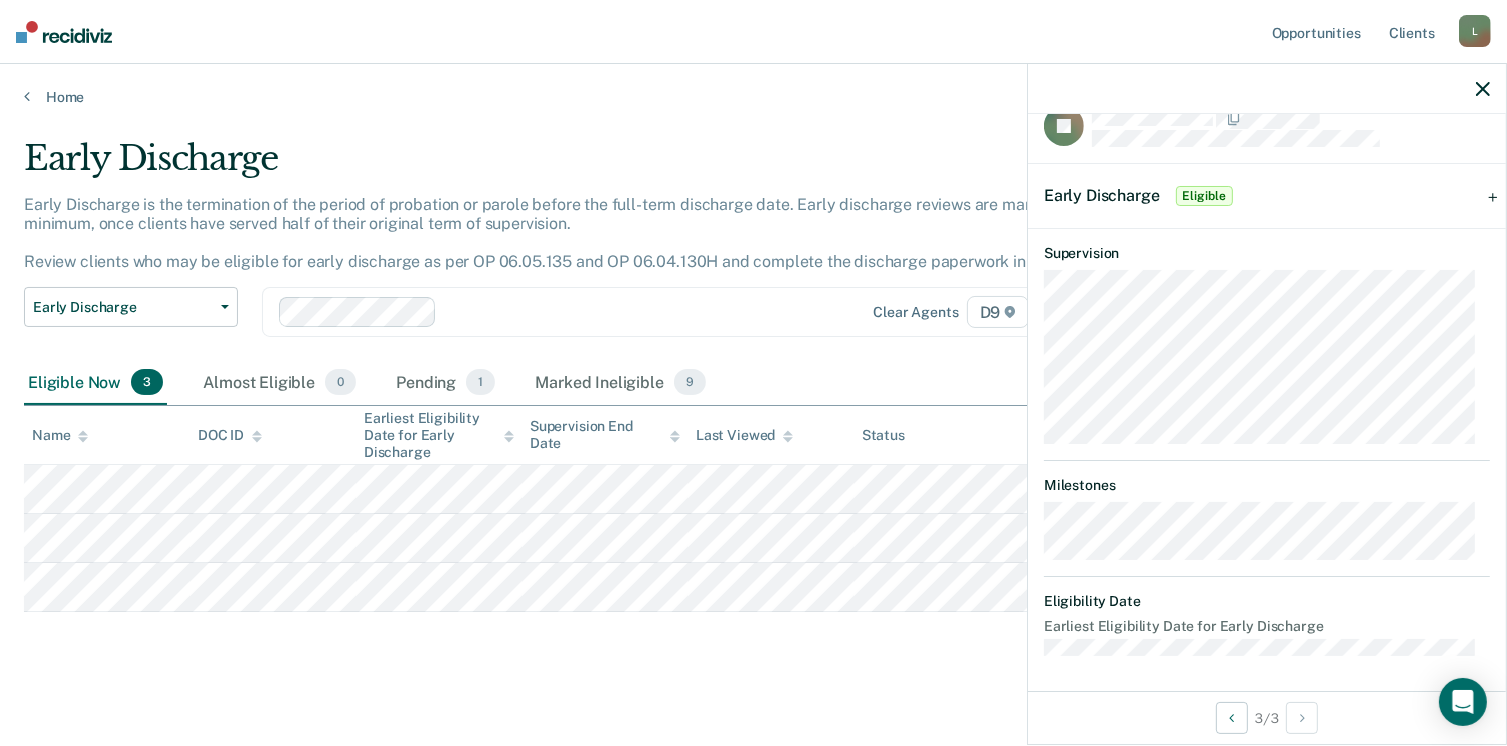 scroll, scrollTop: 12, scrollLeft: 0, axis: vertical 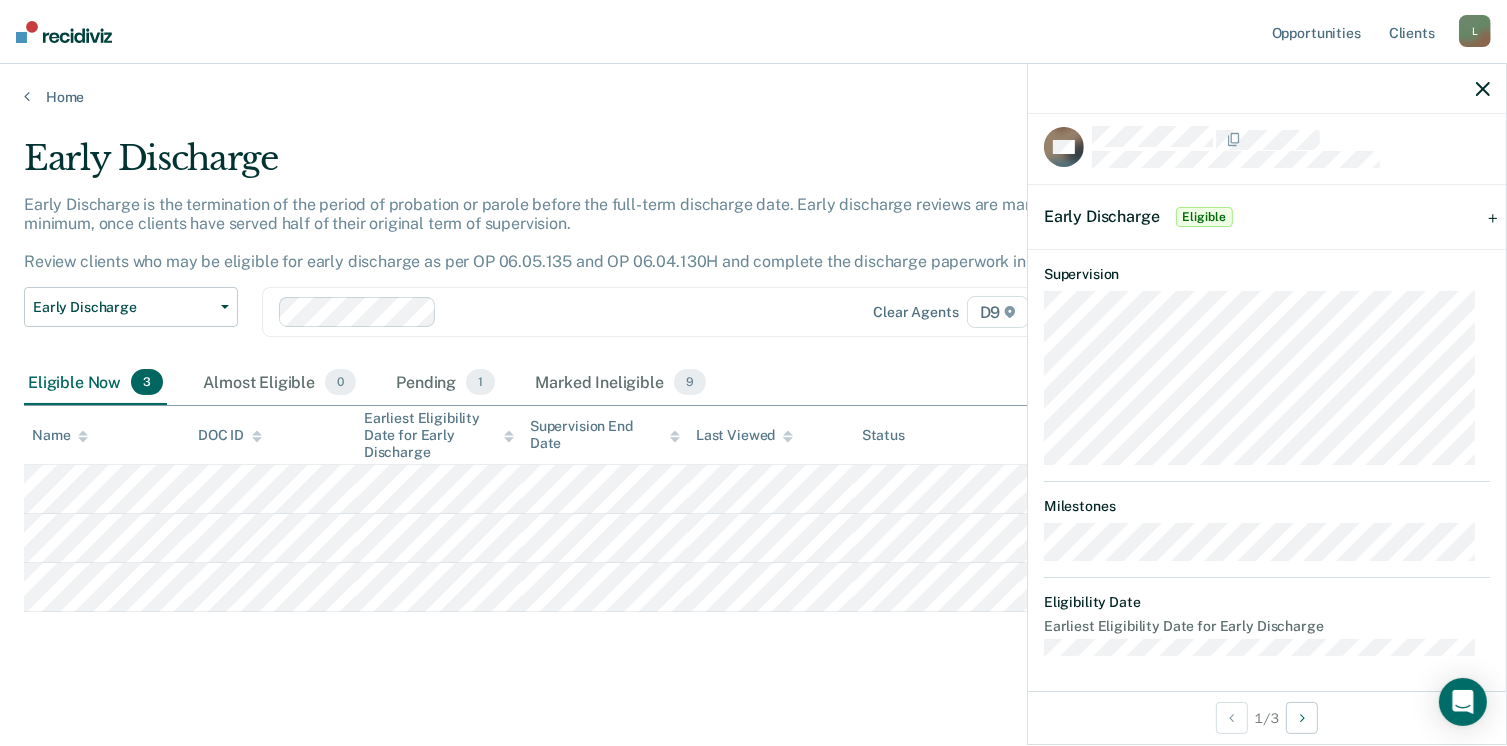 click on "Eligible" at bounding box center [1204, 217] 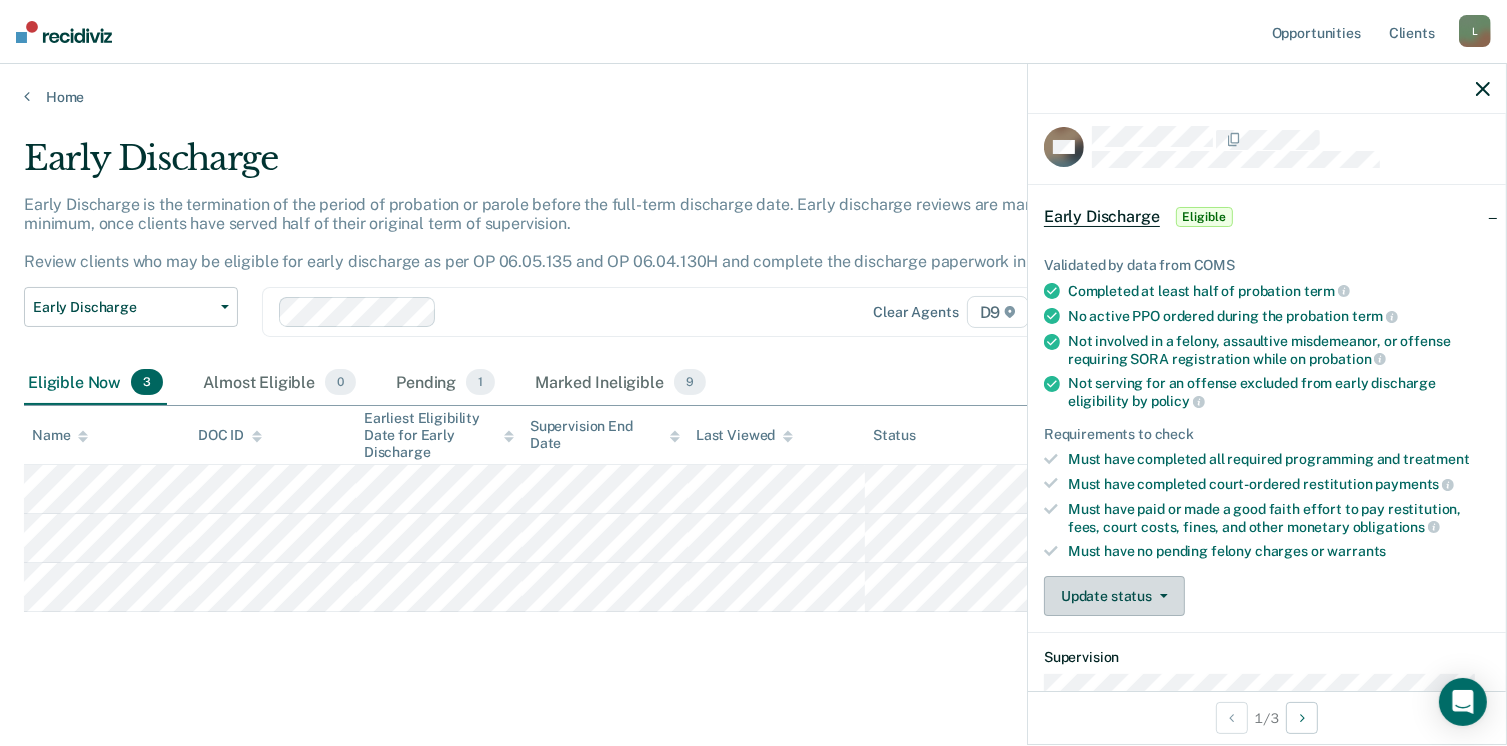 click on "Update status" at bounding box center (1114, 596) 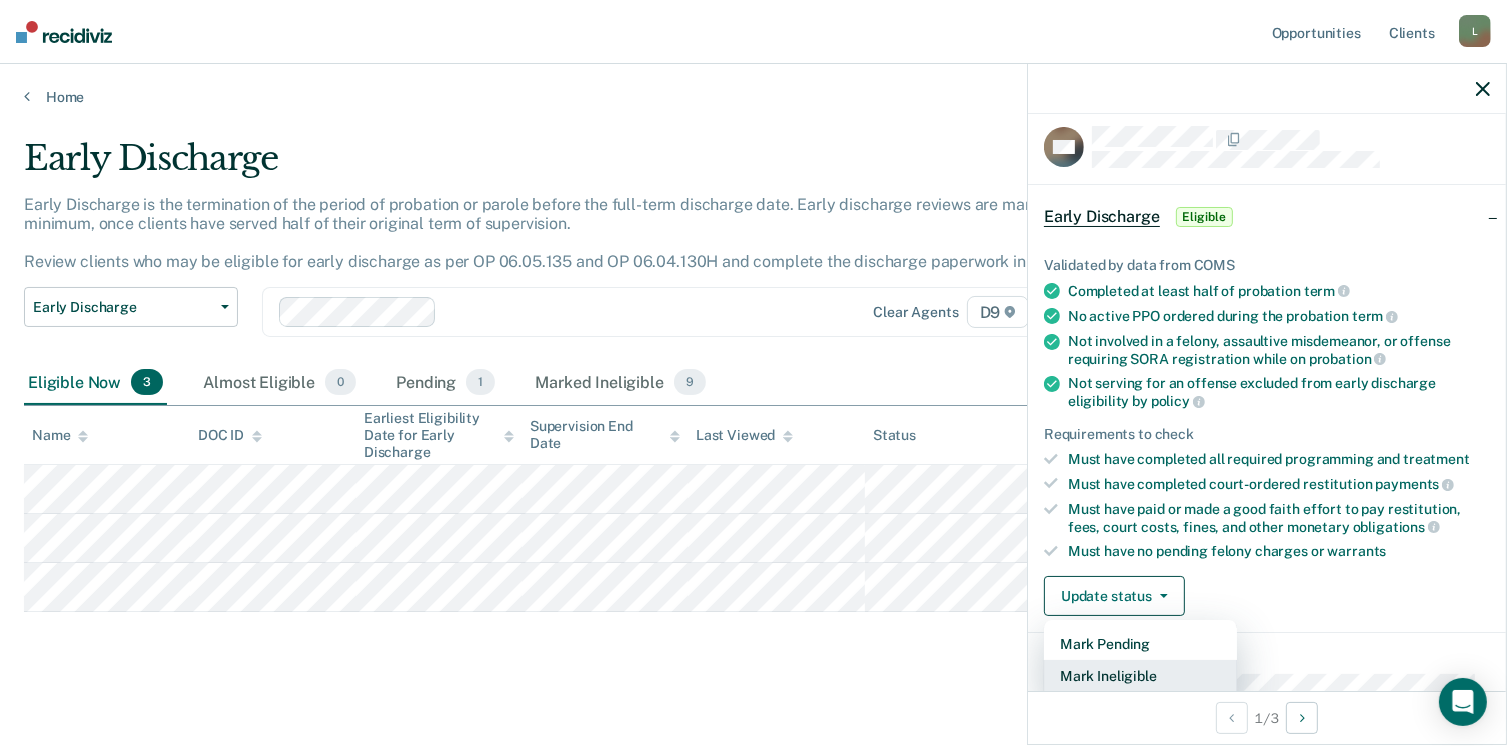 click on "Mark Ineligible" at bounding box center [1140, 676] 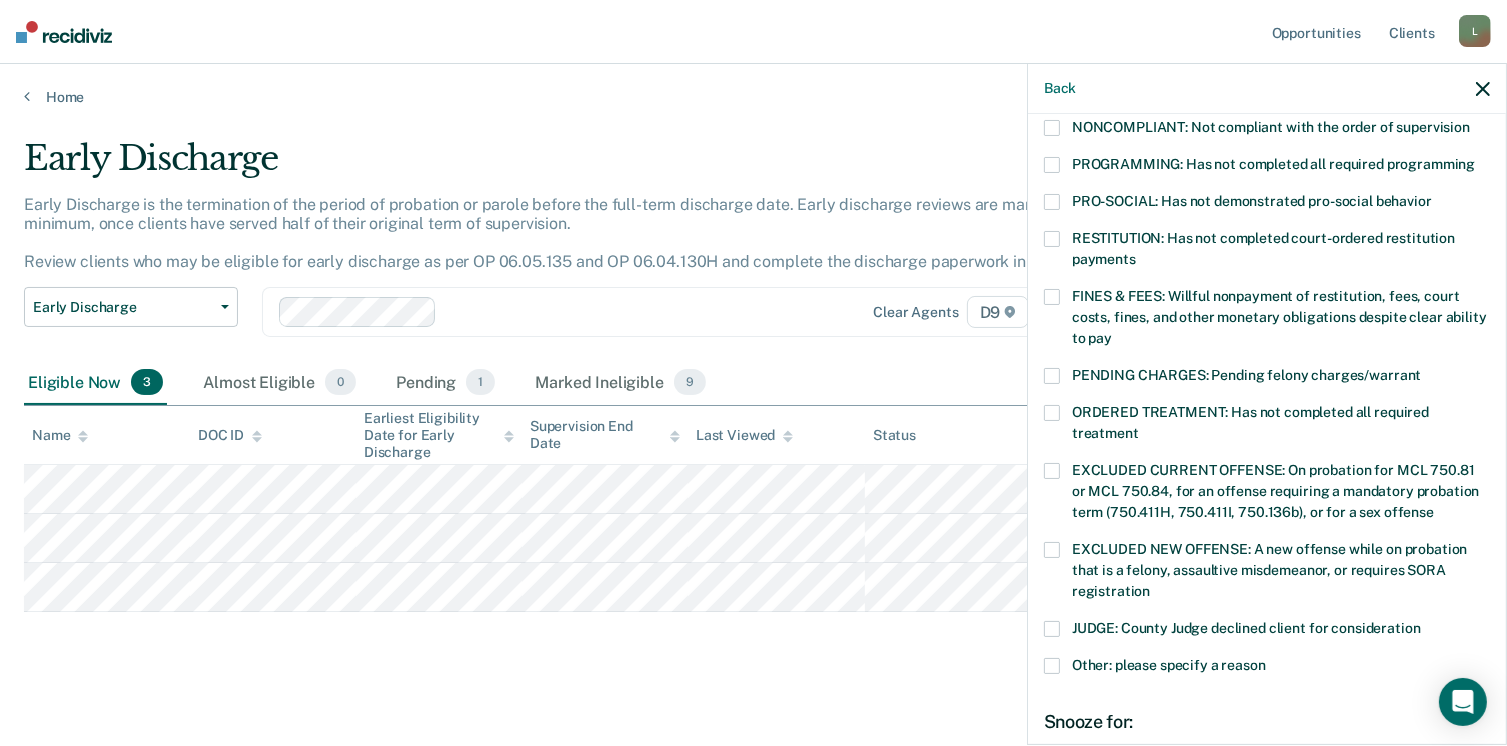 scroll, scrollTop: 400, scrollLeft: 0, axis: vertical 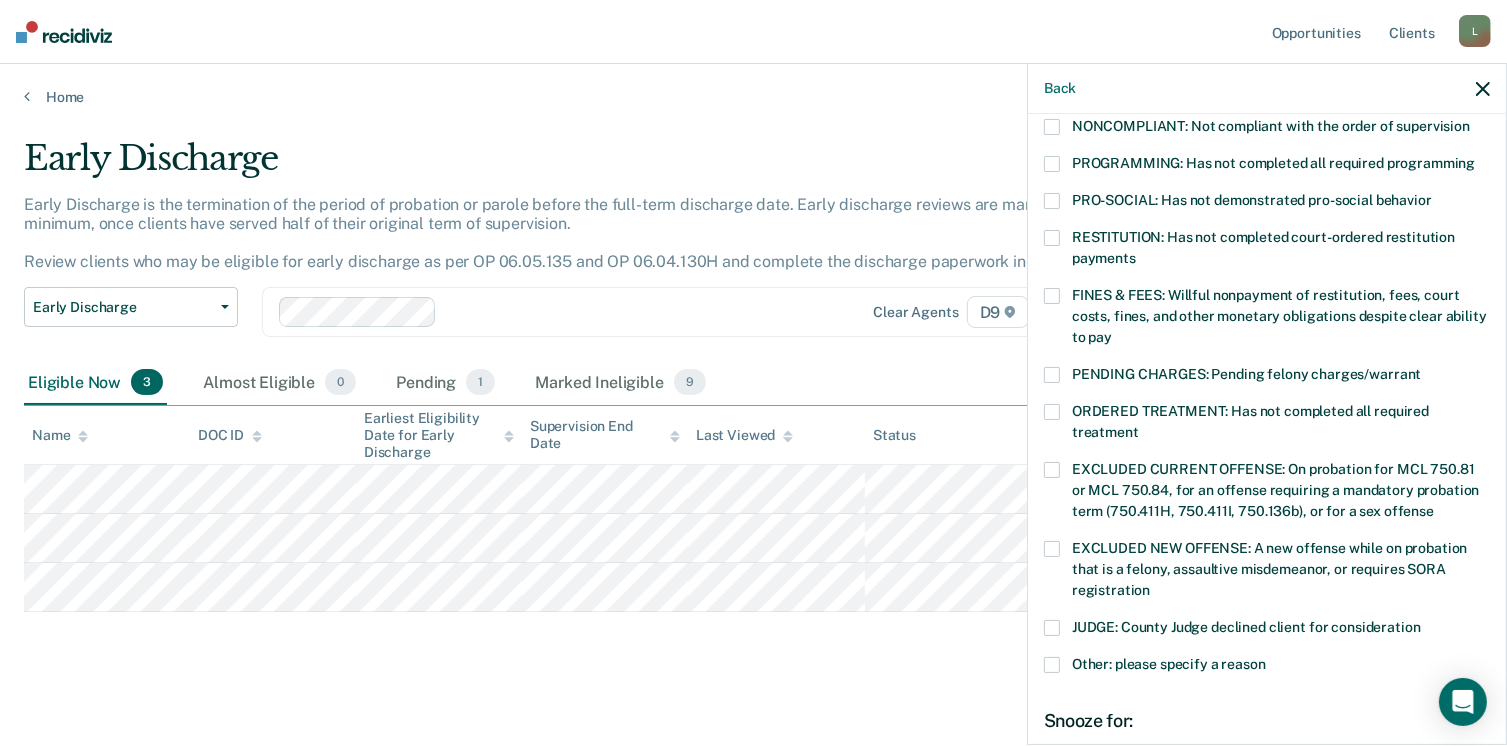 click on "PENDING CHARGES: Pending felony charges/warrant" at bounding box center (1267, 385) 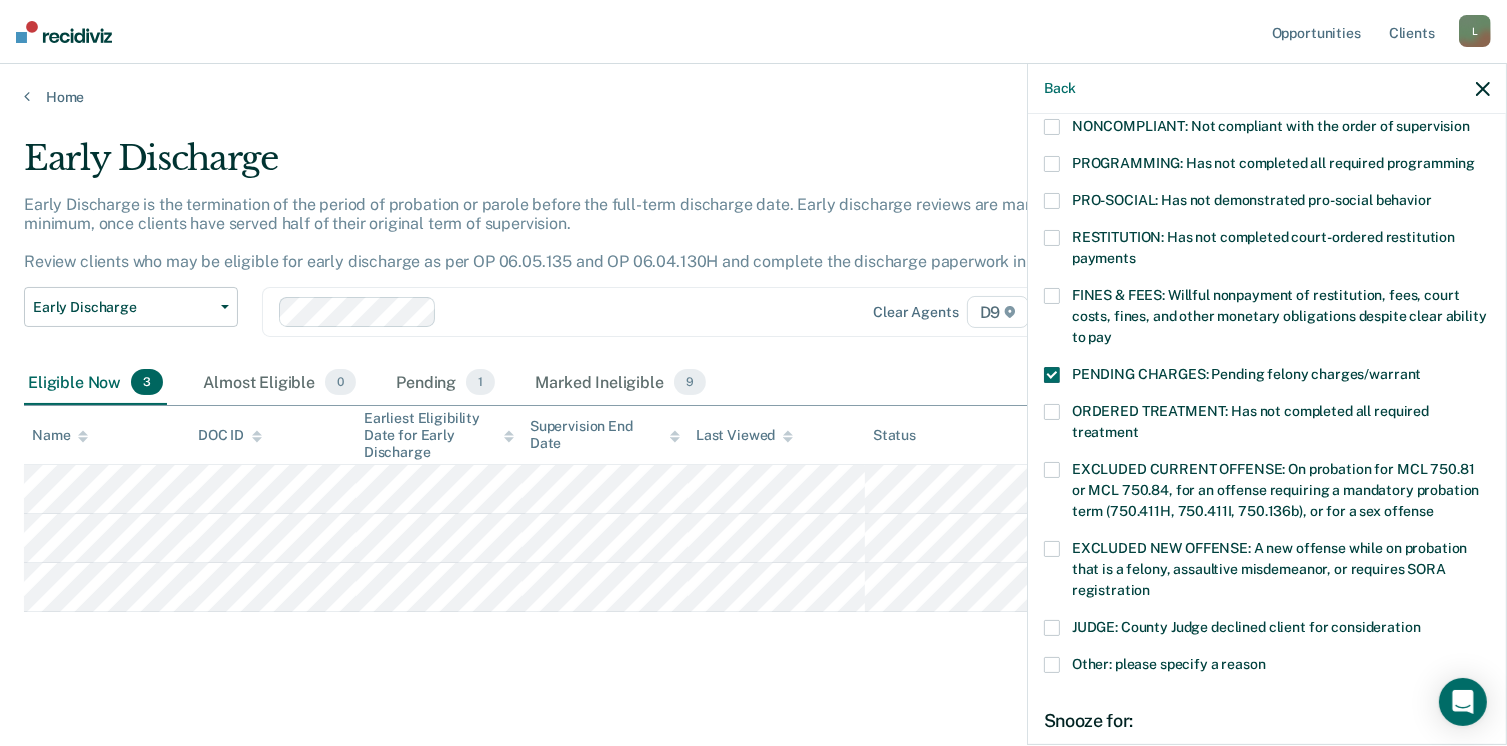 click on "PENDING CHARGES: Pending felony charges/warrant" at bounding box center [1267, 377] 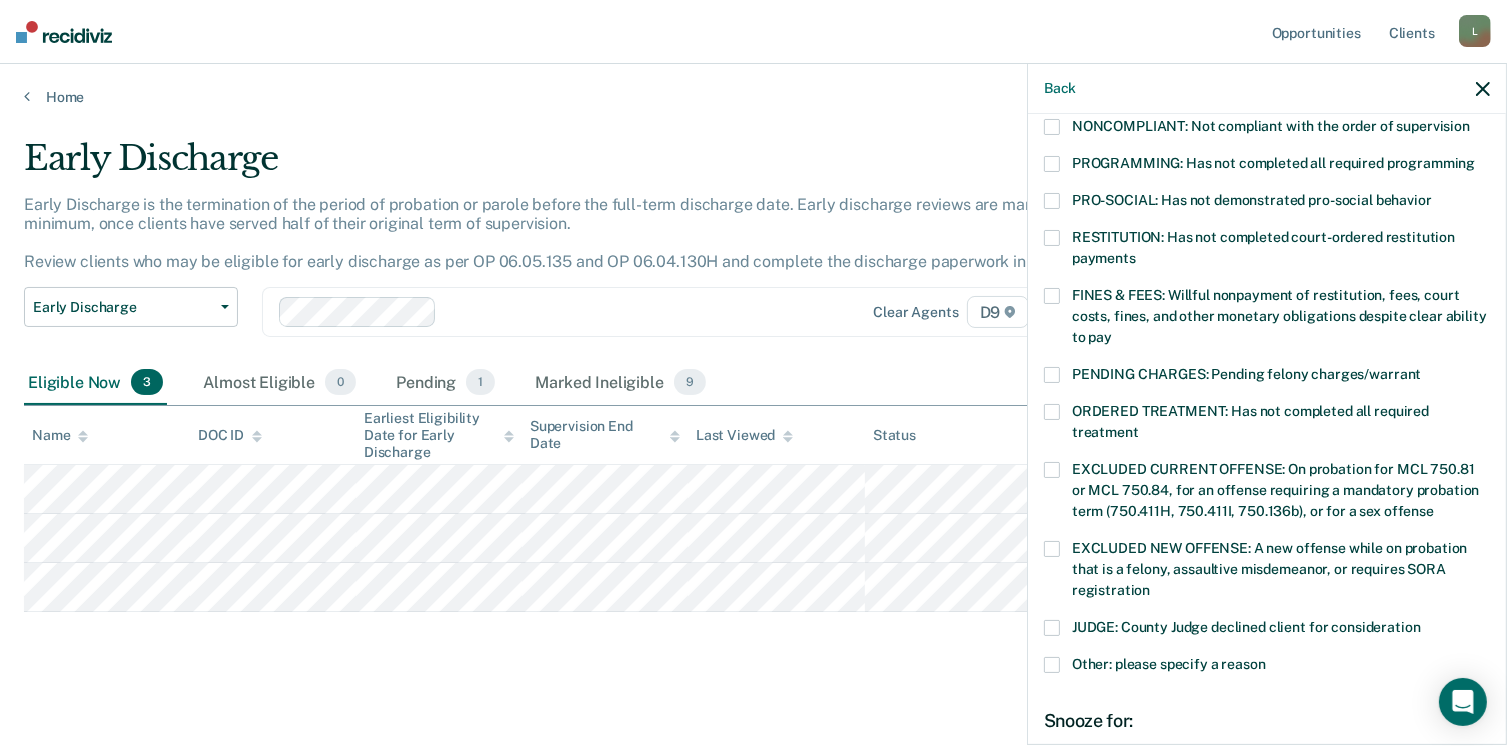 click at bounding box center (1052, 628) 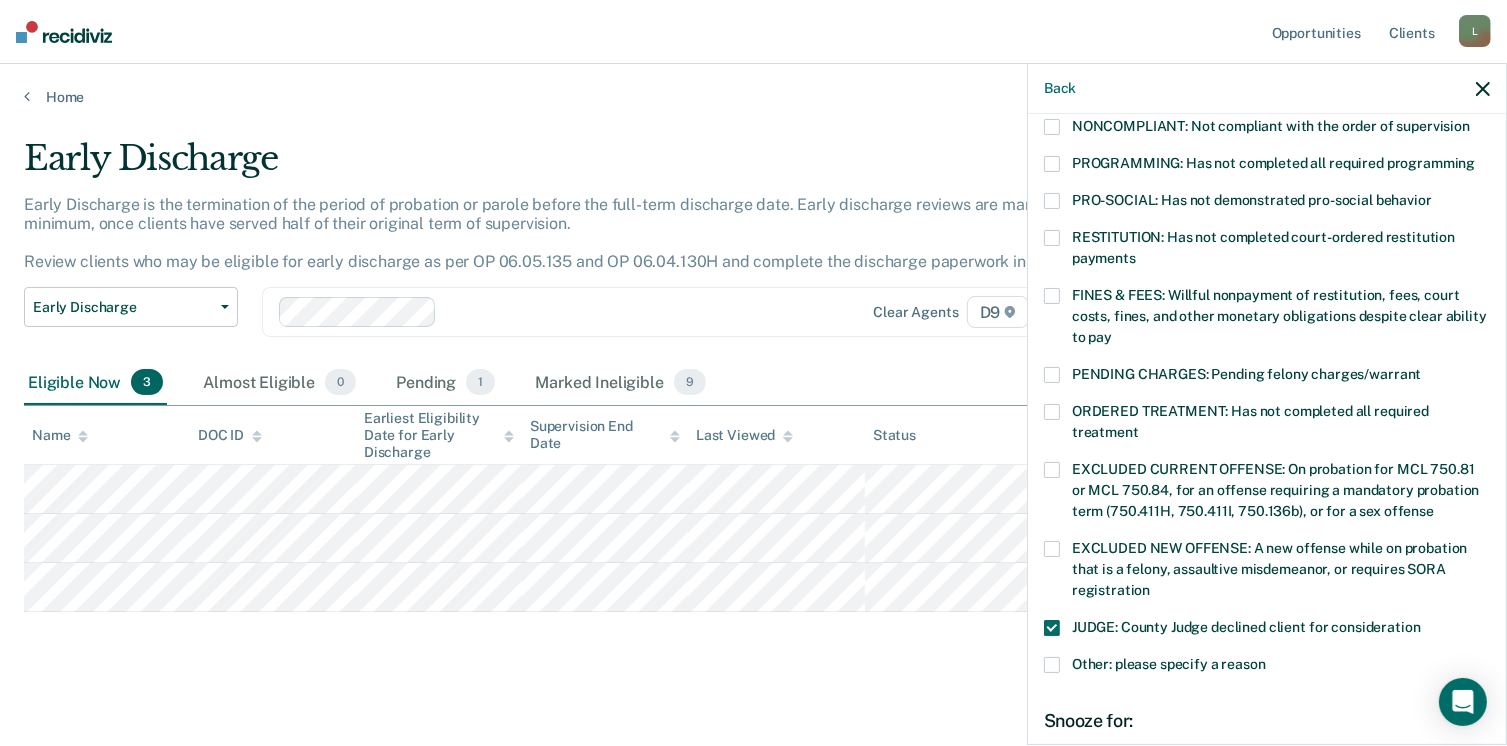 click at bounding box center [1052, 665] 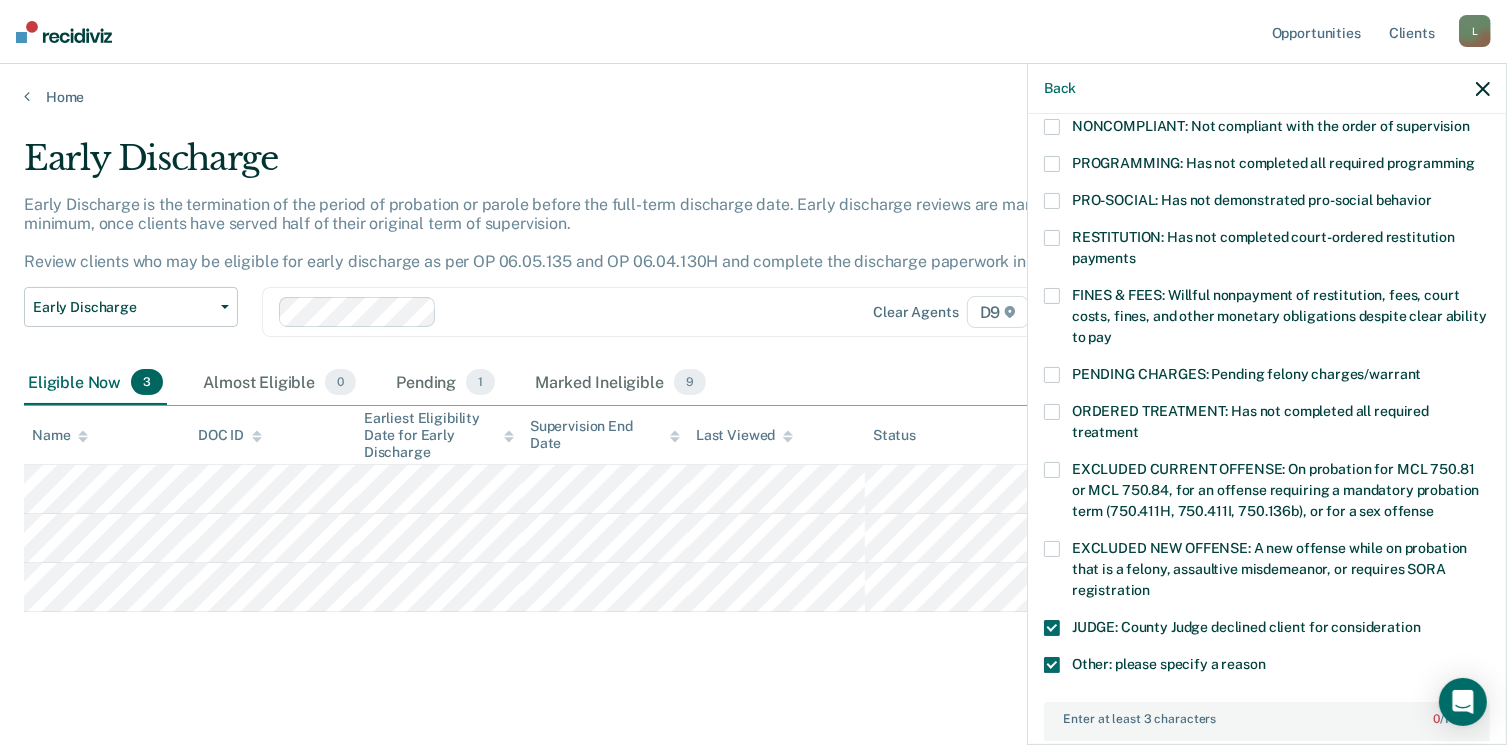 scroll, scrollTop: 636, scrollLeft: 0, axis: vertical 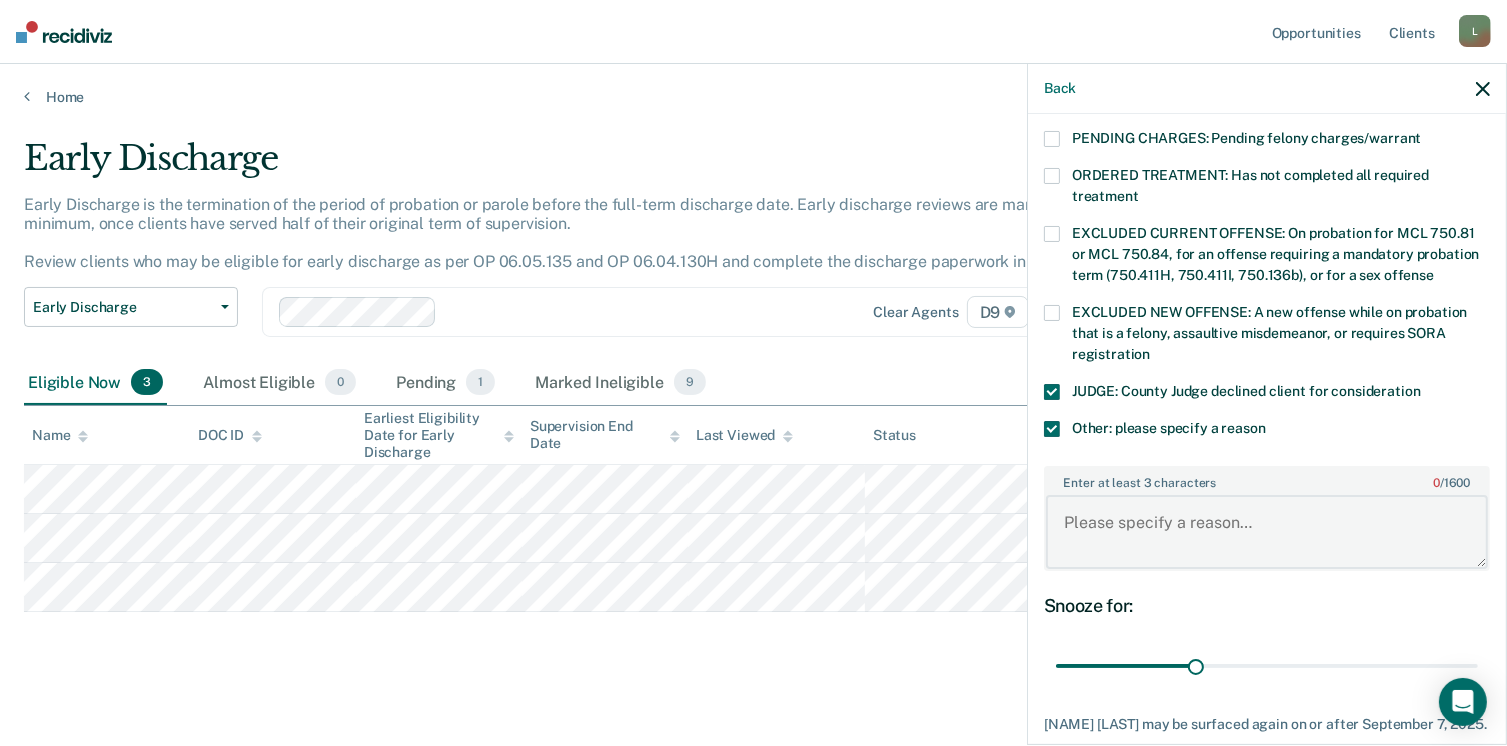 click on "Enter at least 3 characters 0  /  1600" at bounding box center (1267, 532) 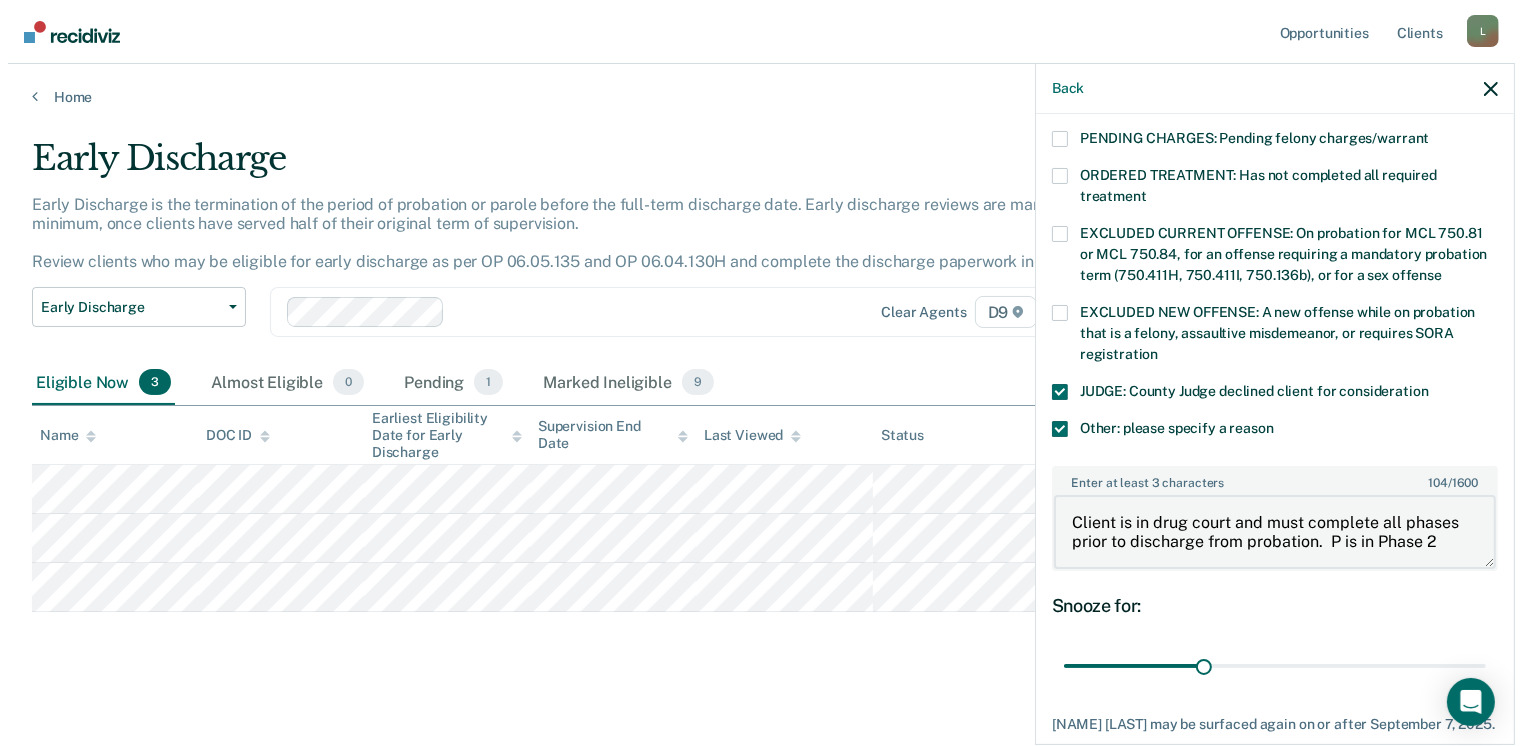 scroll, scrollTop: 766, scrollLeft: 0, axis: vertical 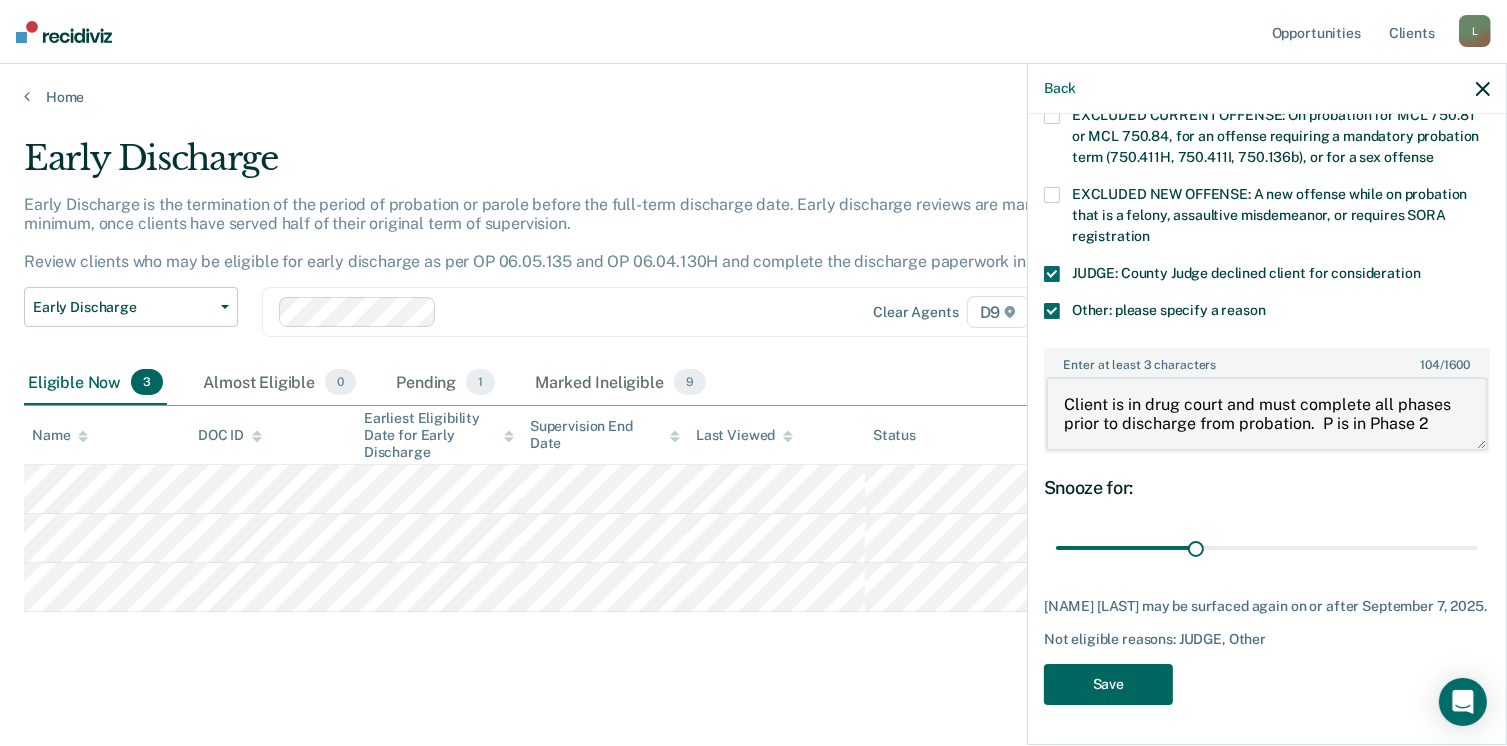 type on "Client is in drug court and must complete all phases prior to discharge from probation.  P is in Phase 2" 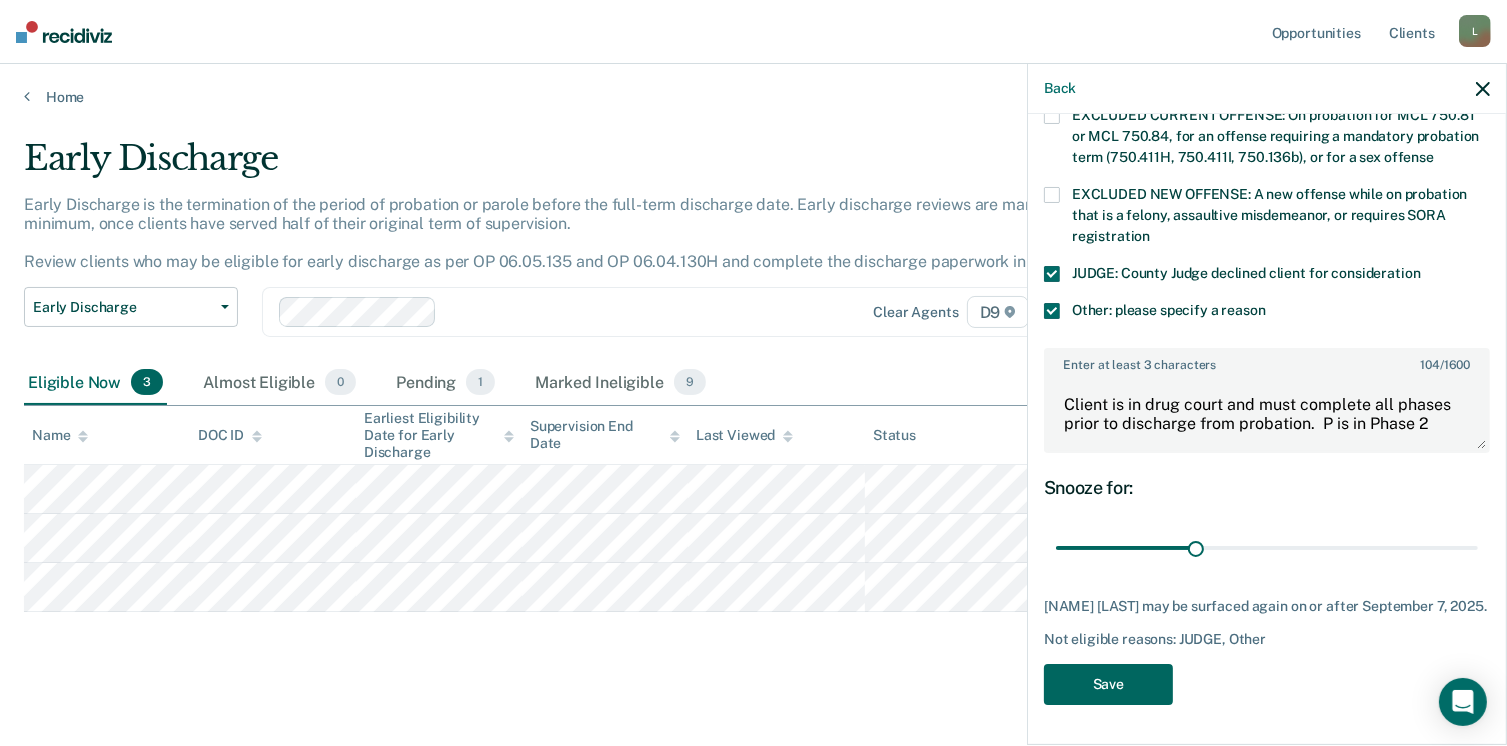 click on "Save" at bounding box center [1108, 684] 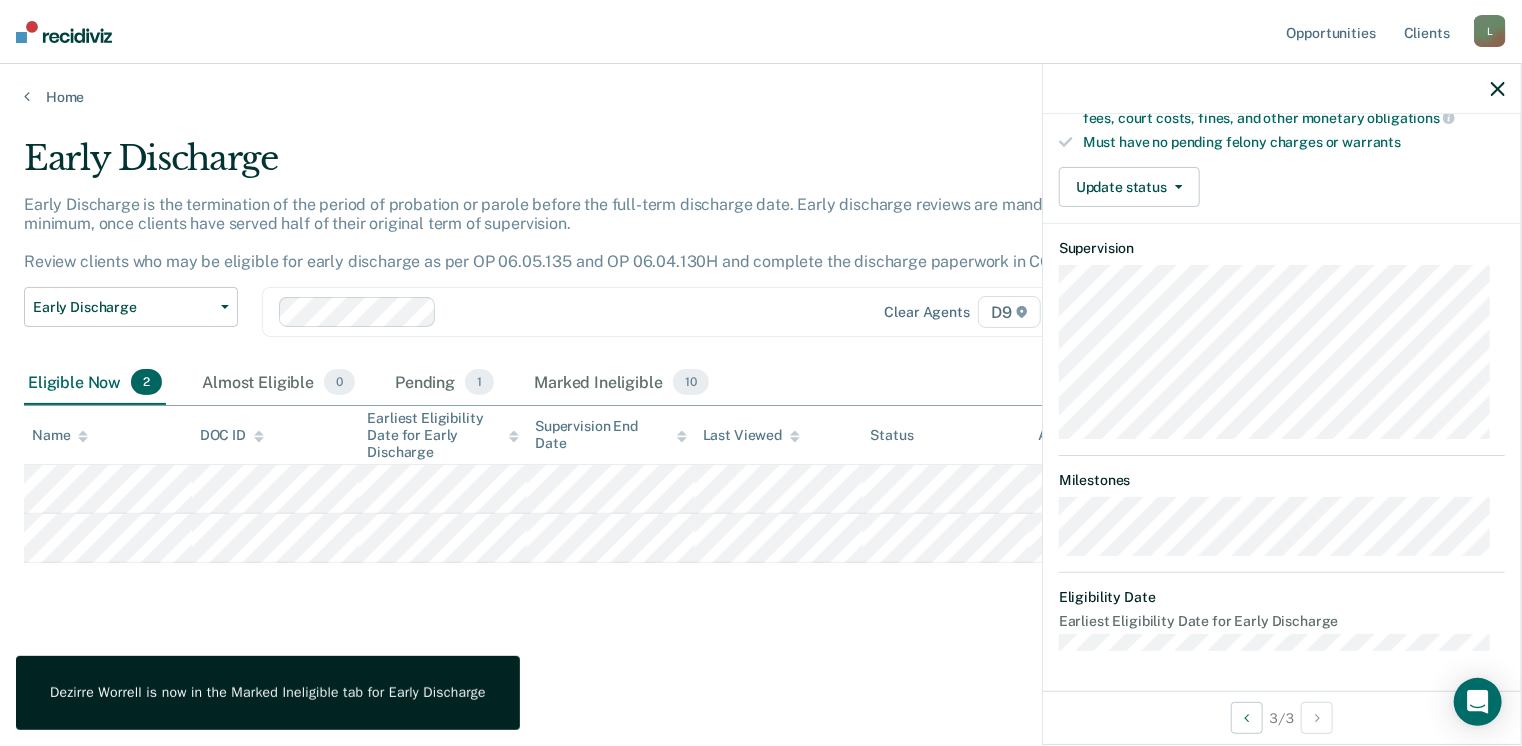 scroll, scrollTop: 392, scrollLeft: 0, axis: vertical 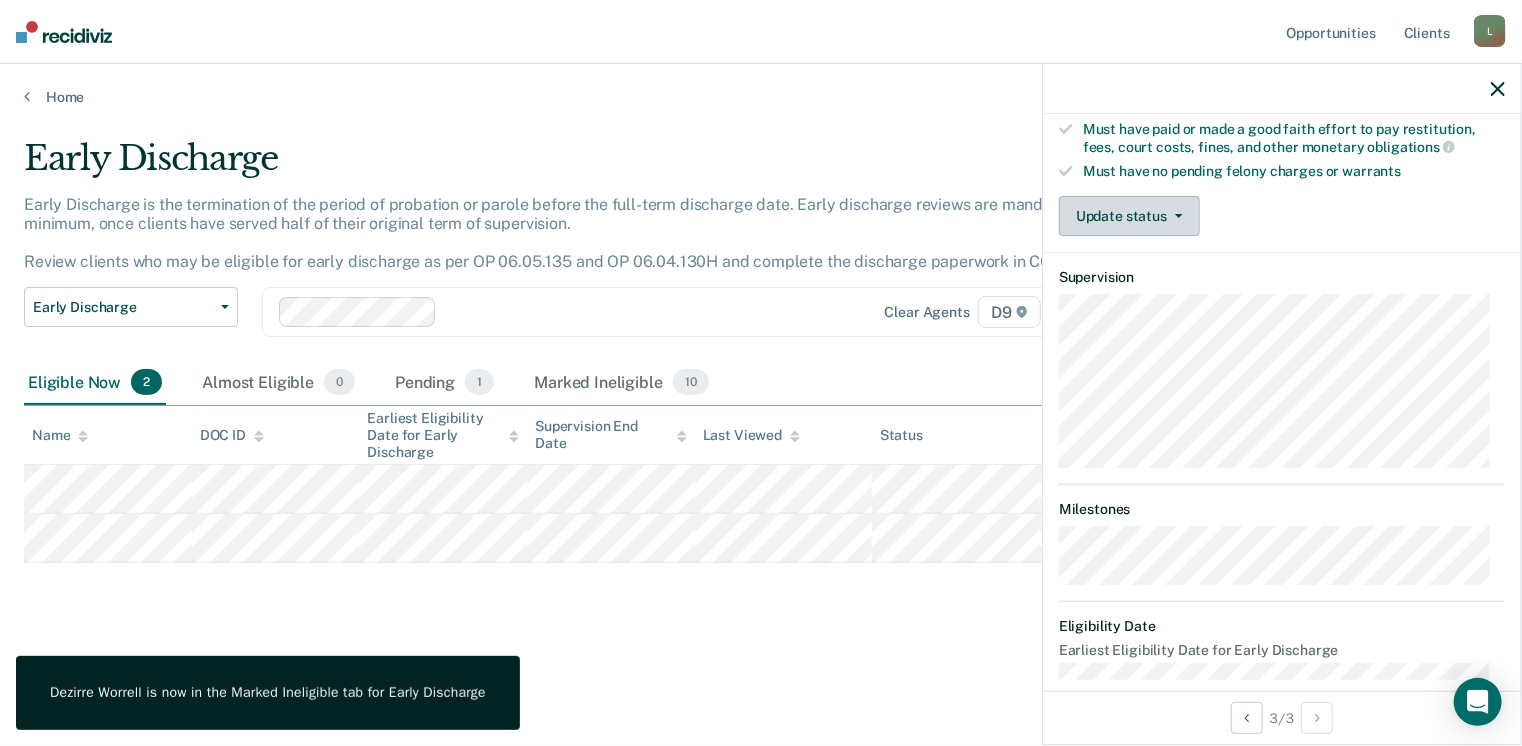 click on "Update status" at bounding box center [1129, 216] 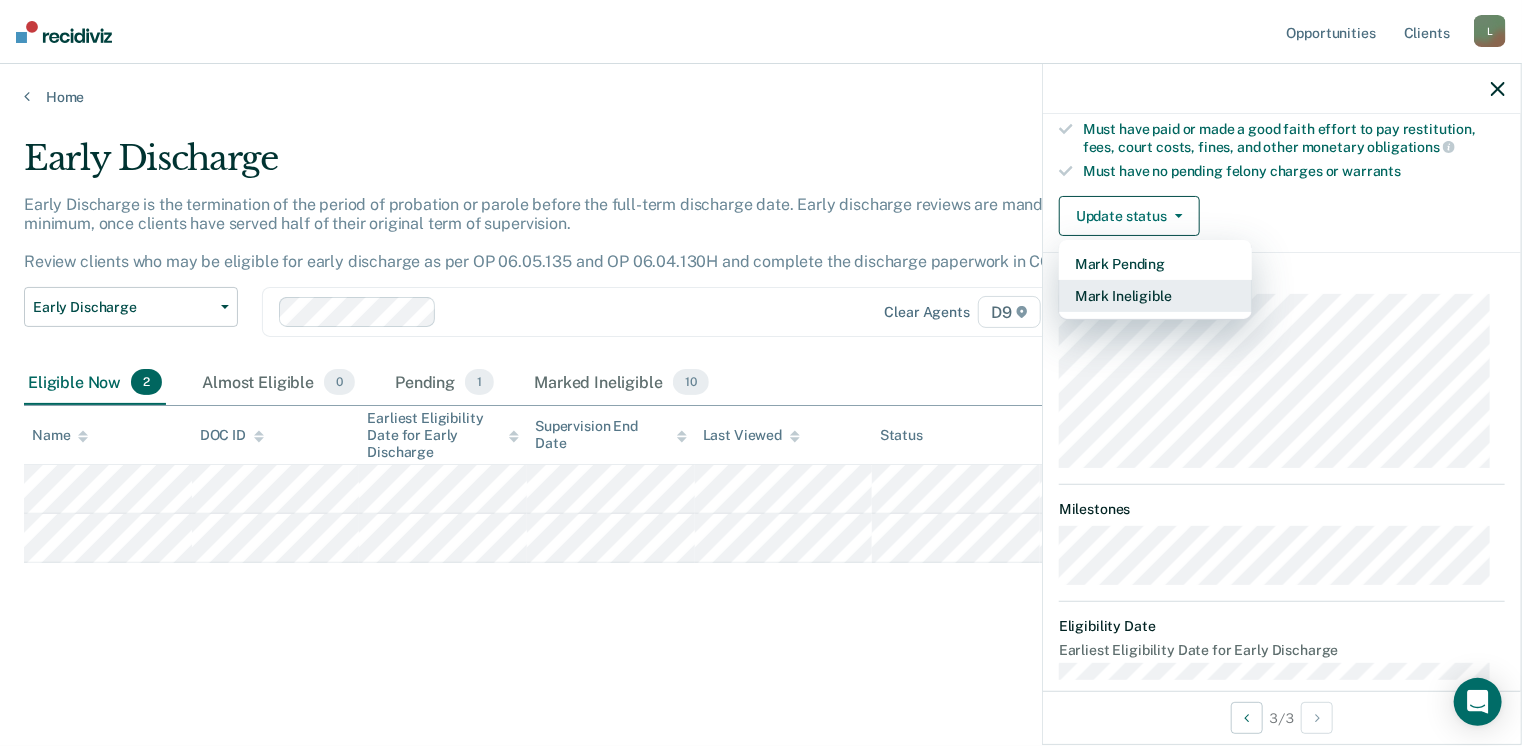 click on "Mark Ineligible" at bounding box center (1155, 296) 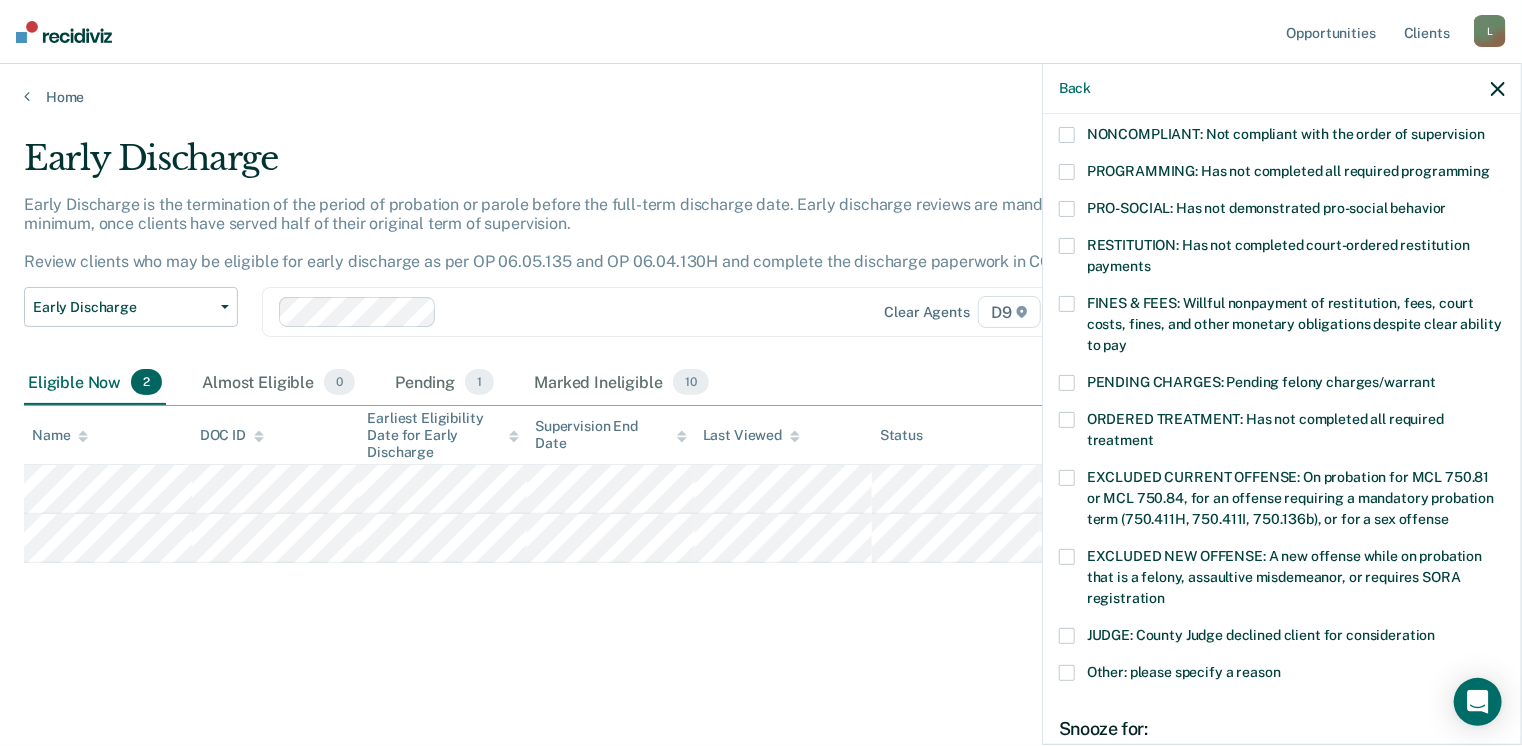 click at bounding box center (1067, 636) 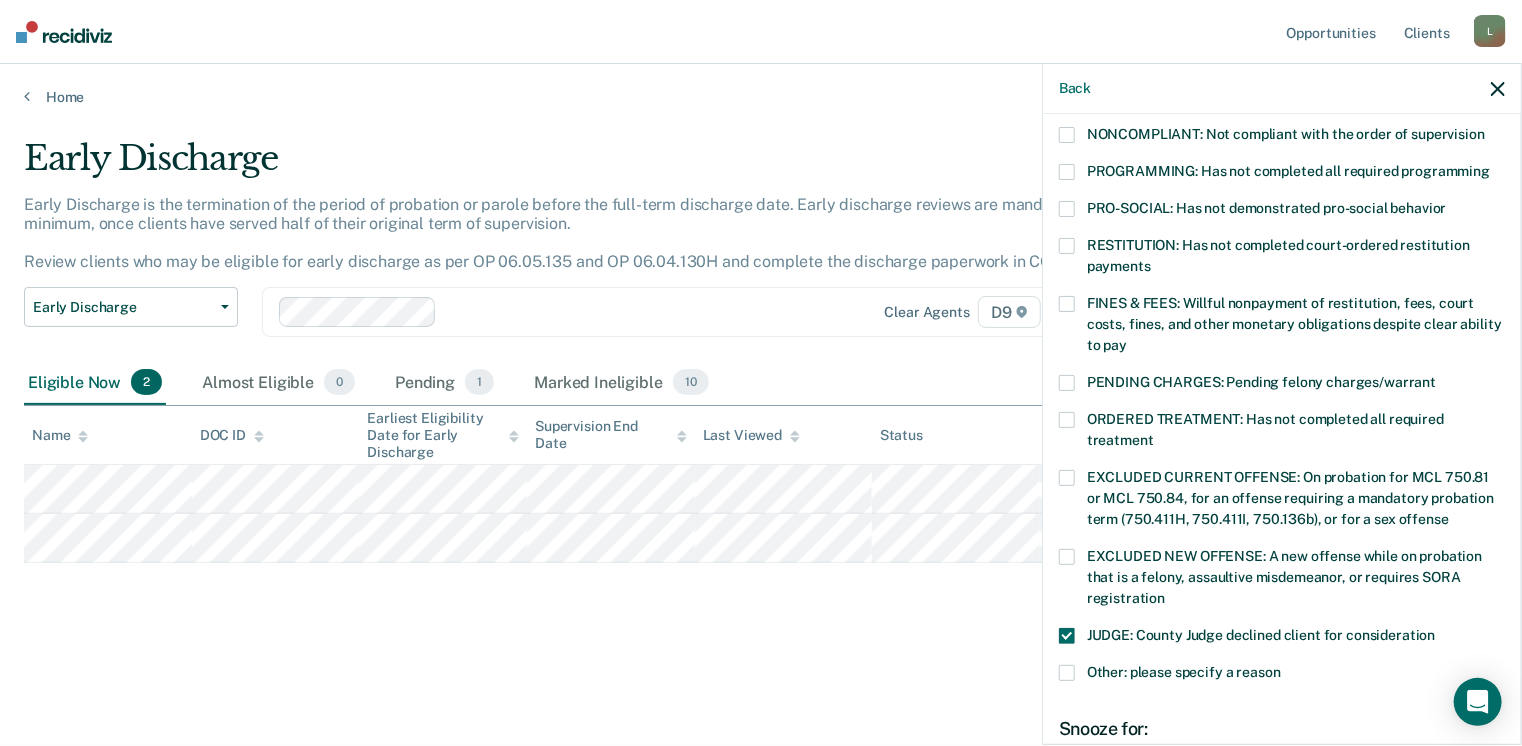 click at bounding box center [1067, 673] 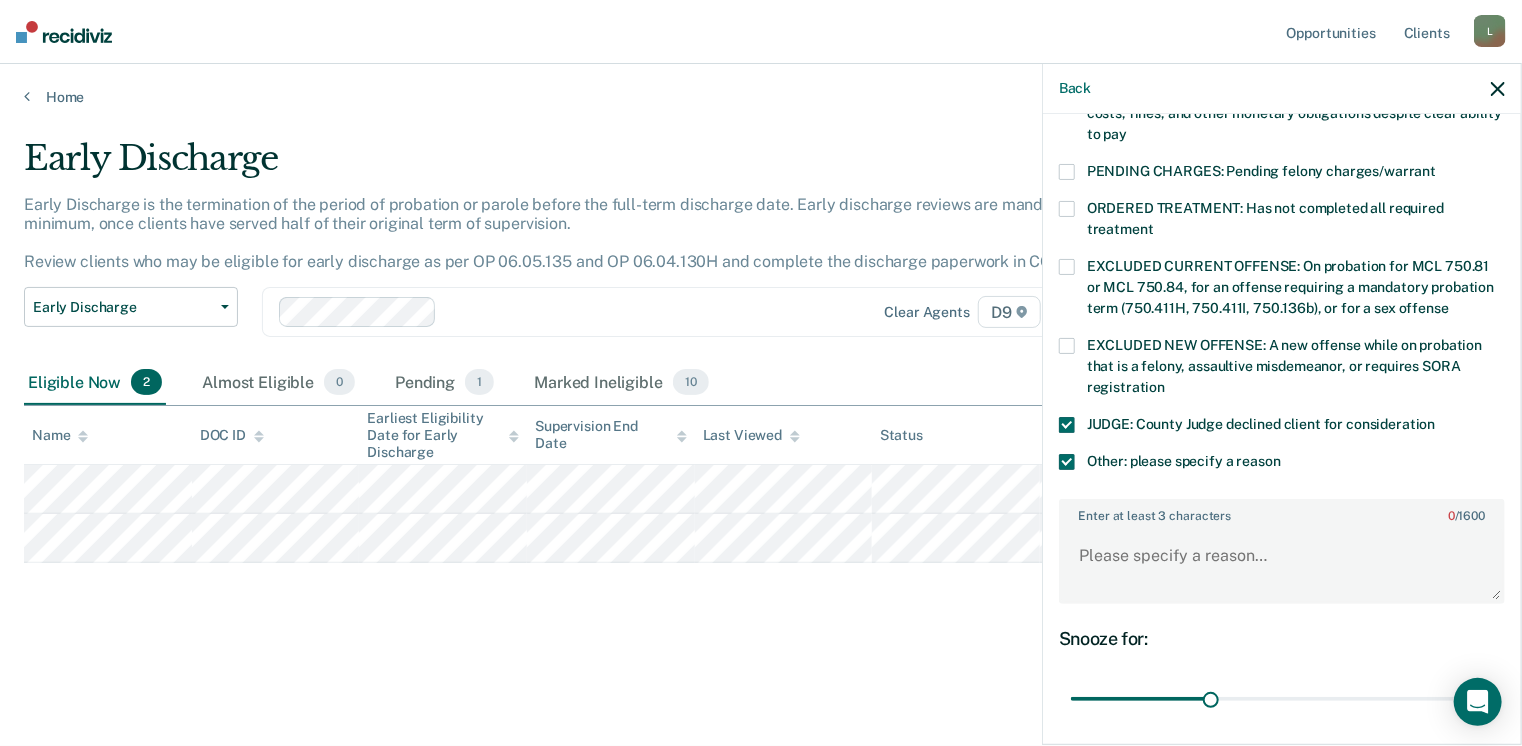 scroll, scrollTop: 610, scrollLeft: 0, axis: vertical 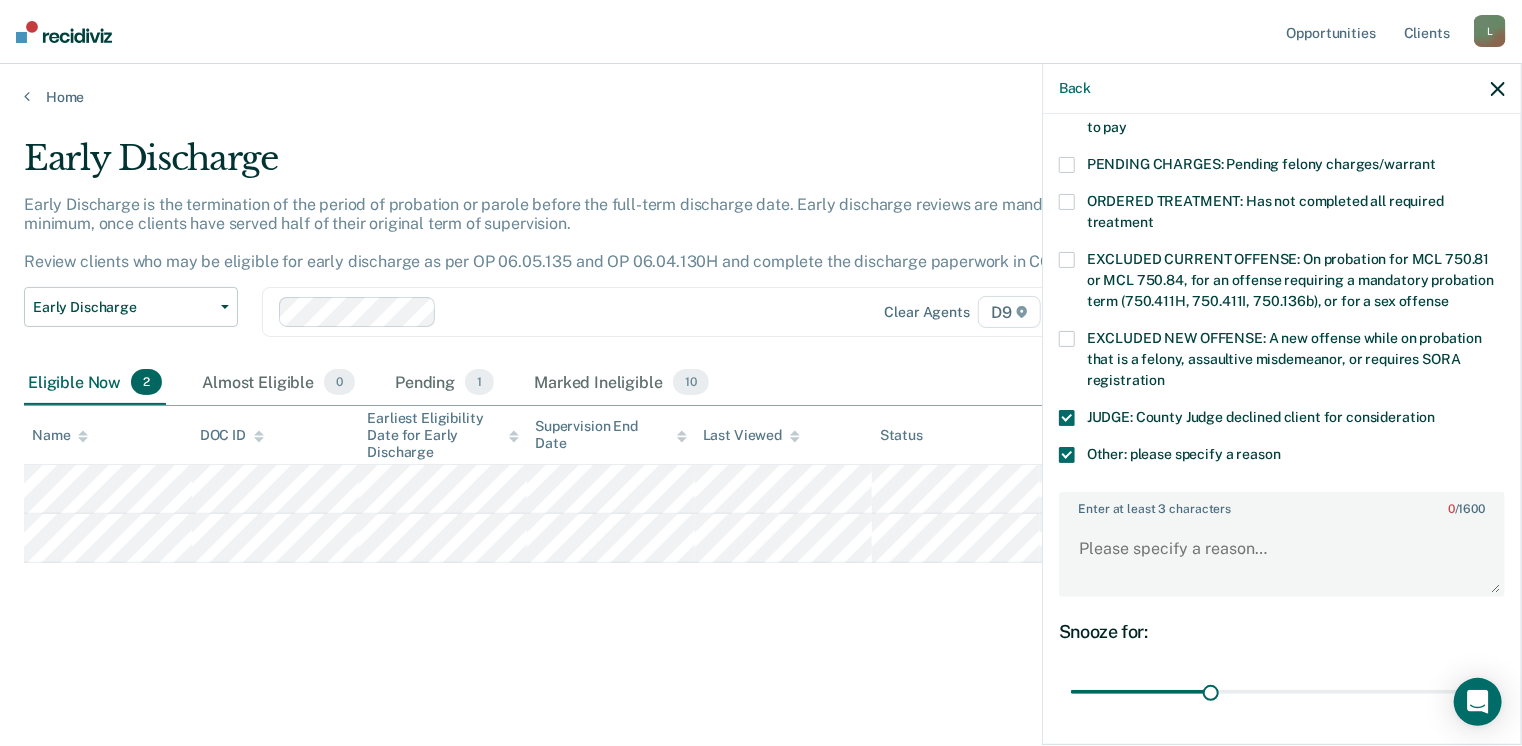 click on "Enter at least 3 characters 0  /  1600" at bounding box center (1282, 544) 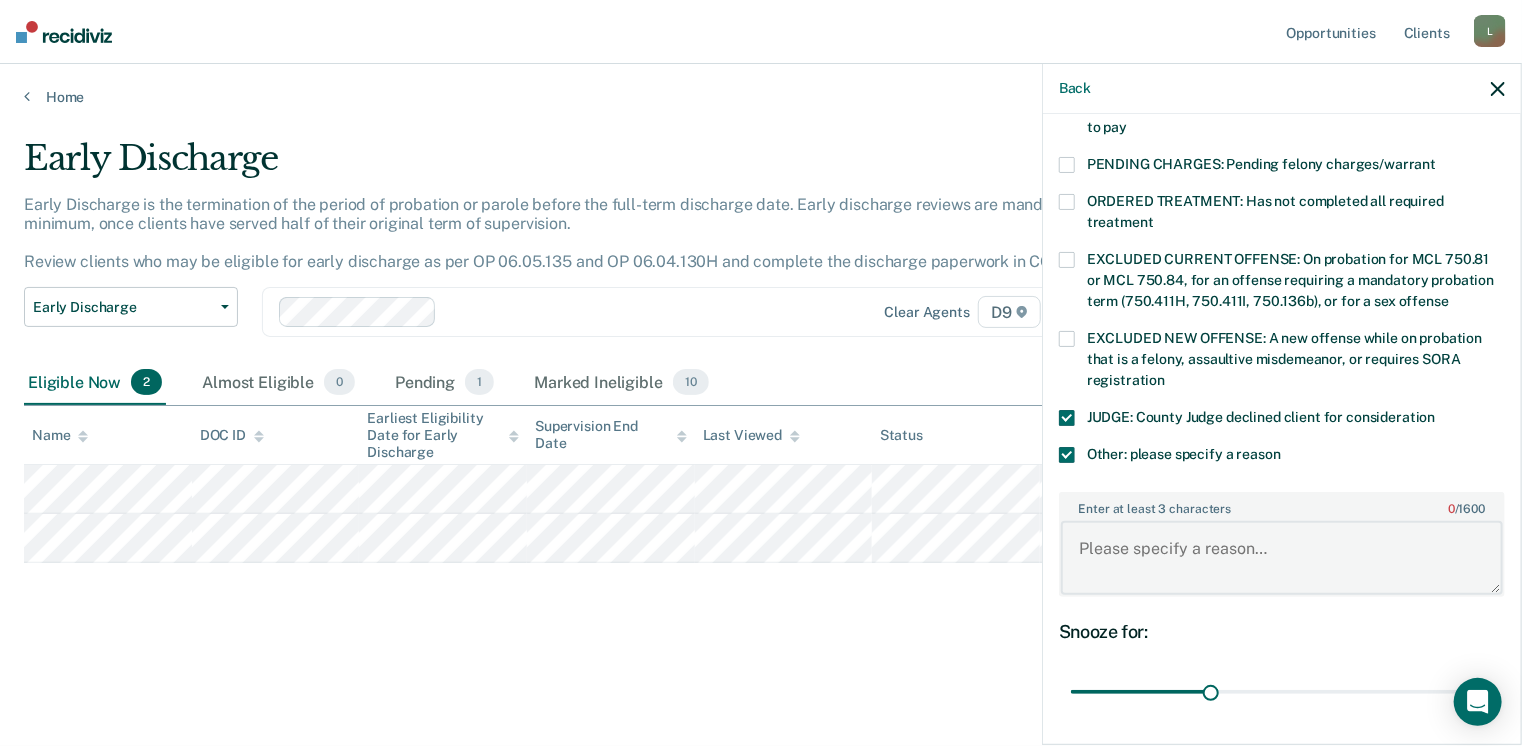 click on "Enter at least 3 characters 0  /  1600" at bounding box center [1282, 558] 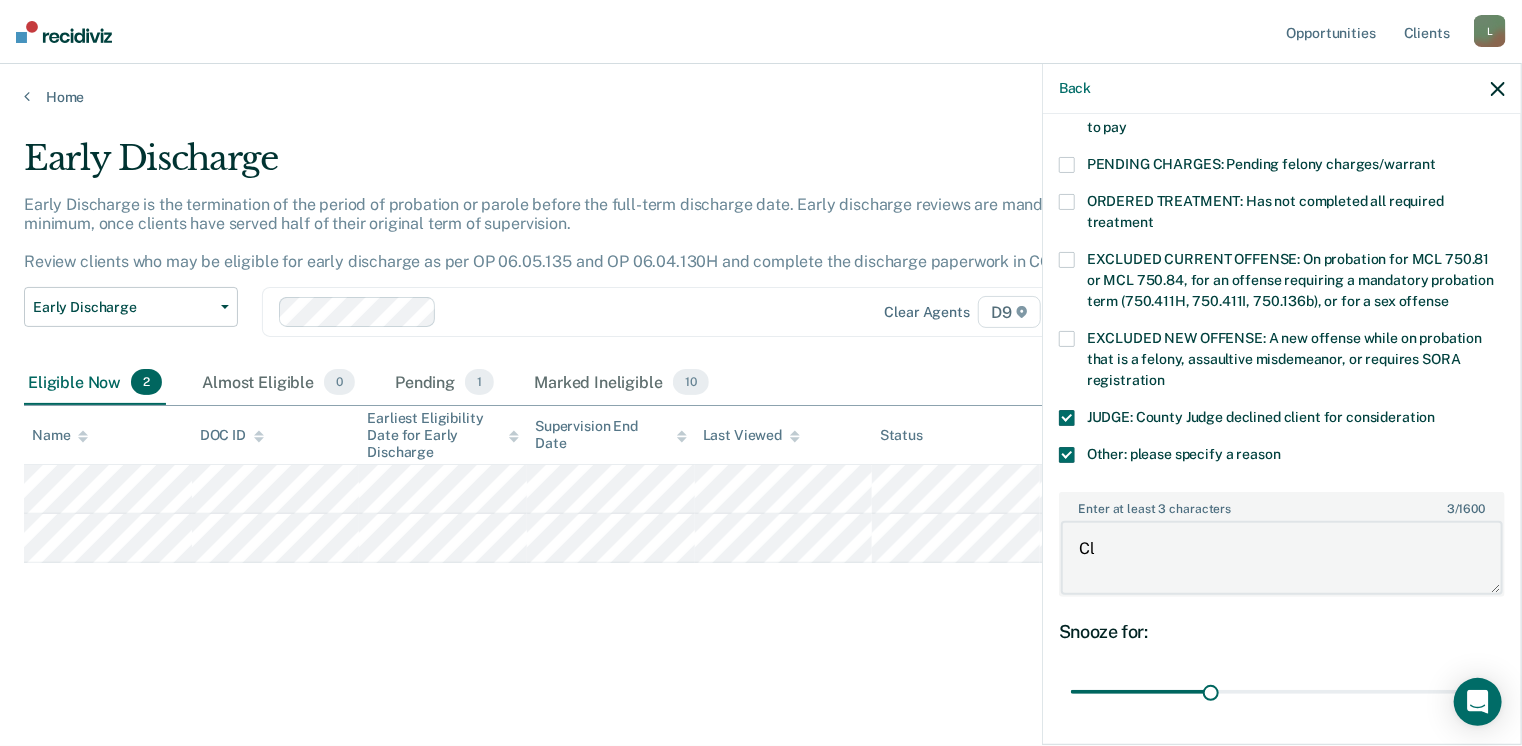 type on "C" 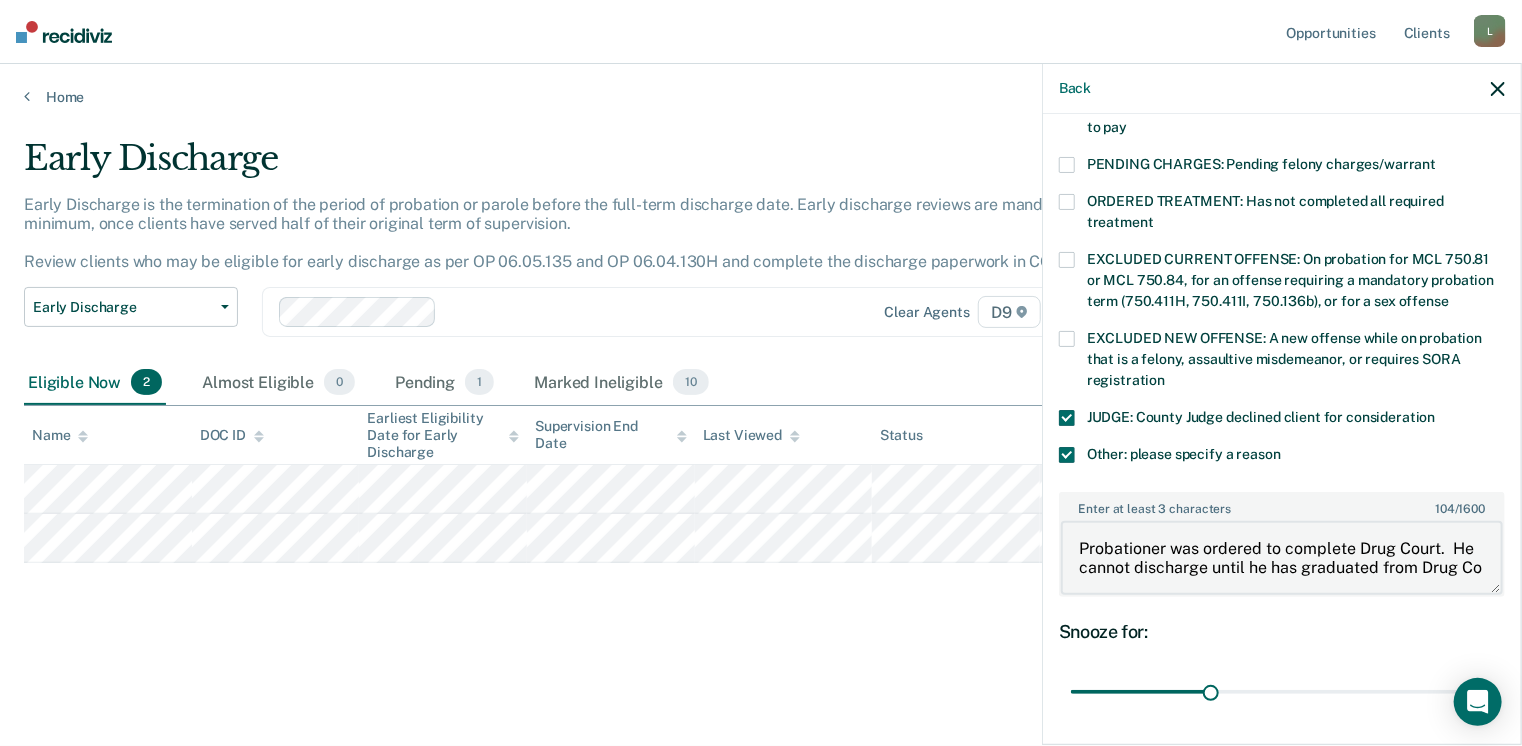 scroll, scrollTop: 3, scrollLeft: 0, axis: vertical 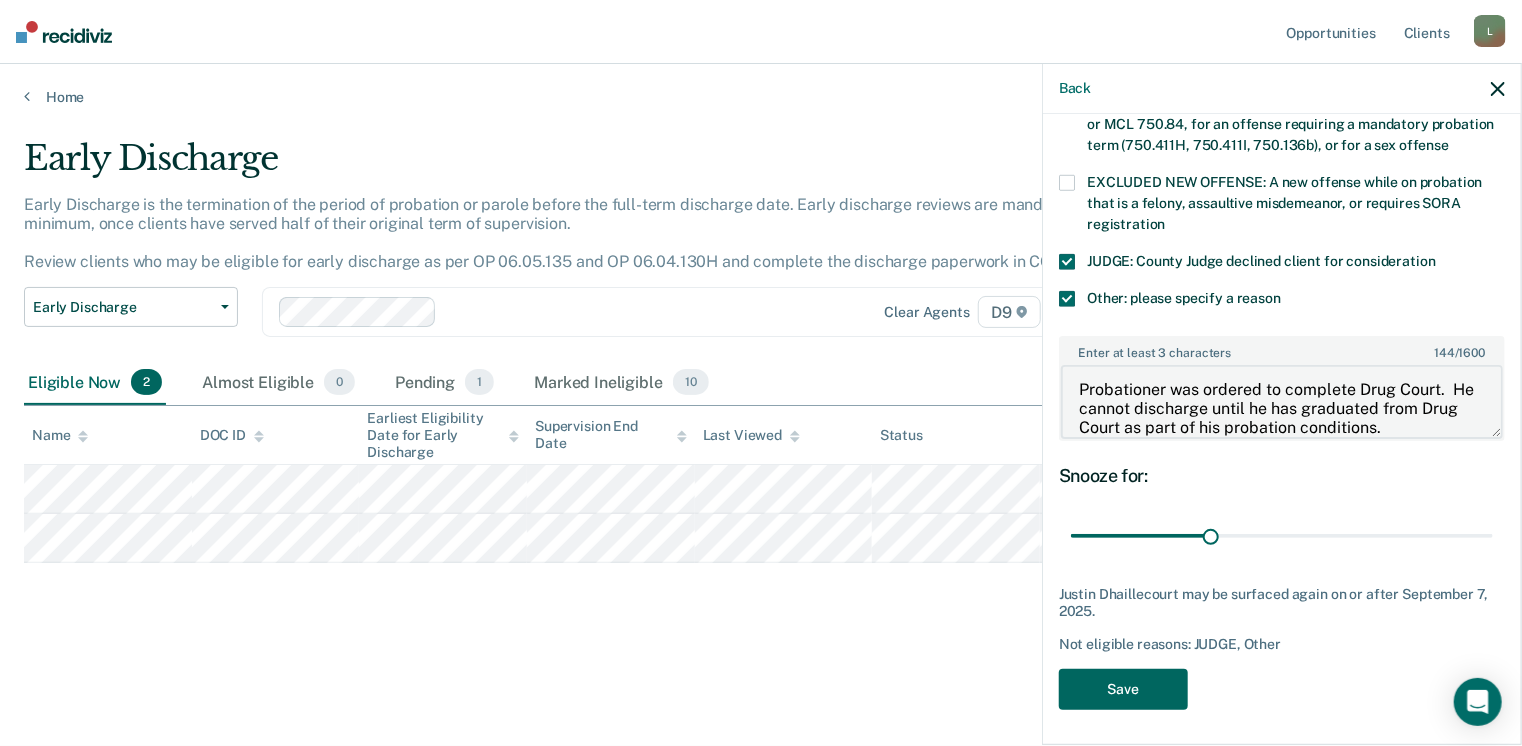 type on "Probationer was ordered to complete Drug Court.  He cannot discharge until he has graduated from Drug Court as part of his probation conditions." 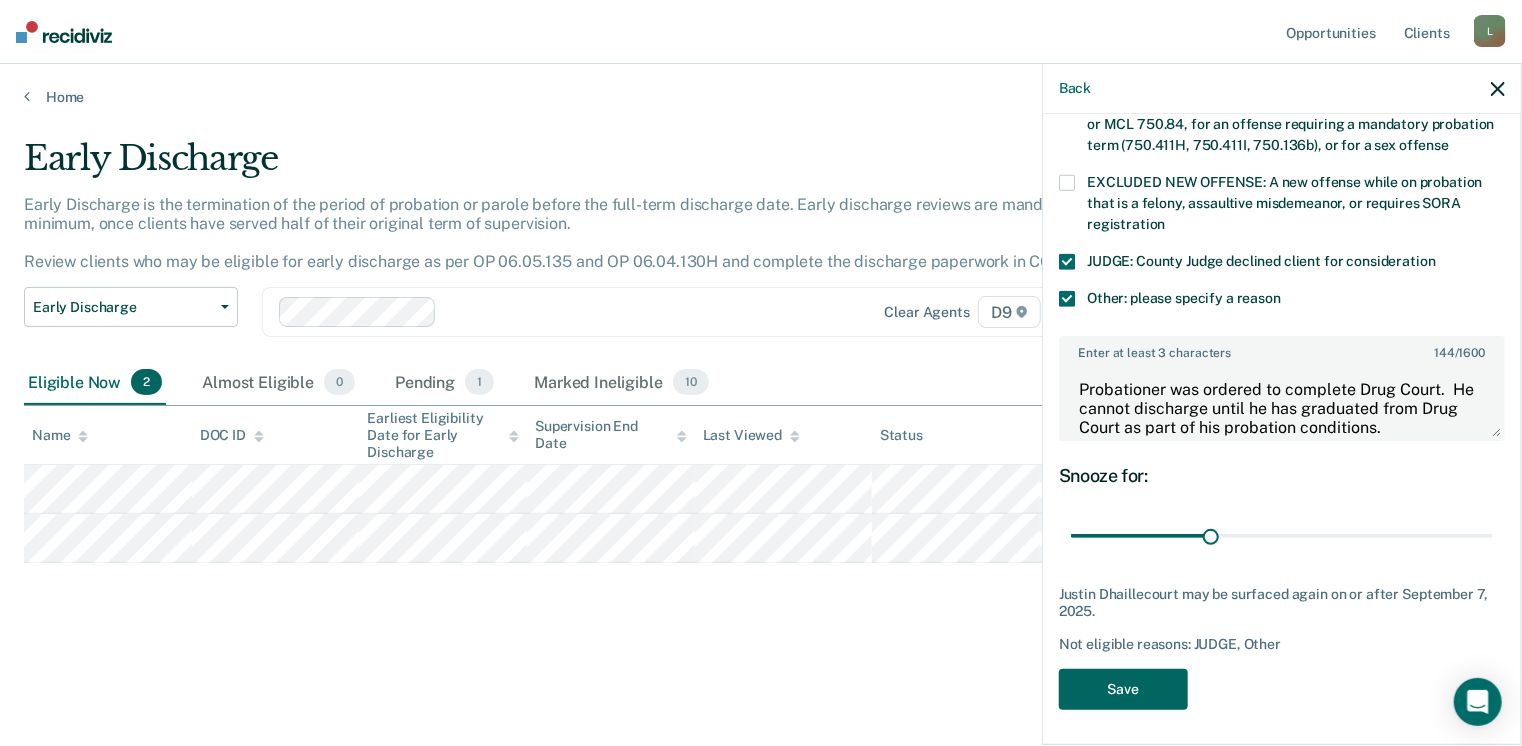 click on "Save" at bounding box center [1123, 689] 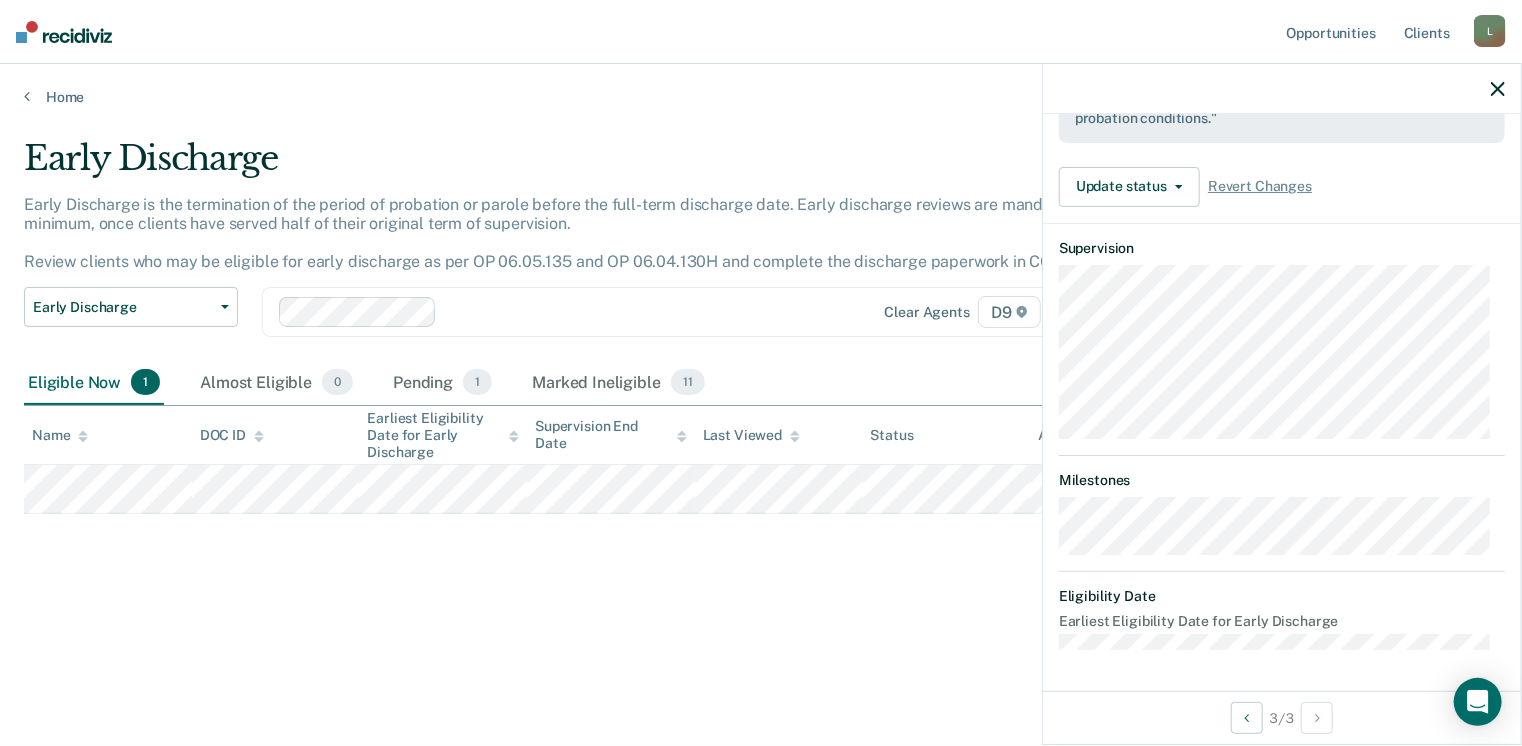scroll, scrollTop: 392, scrollLeft: 0, axis: vertical 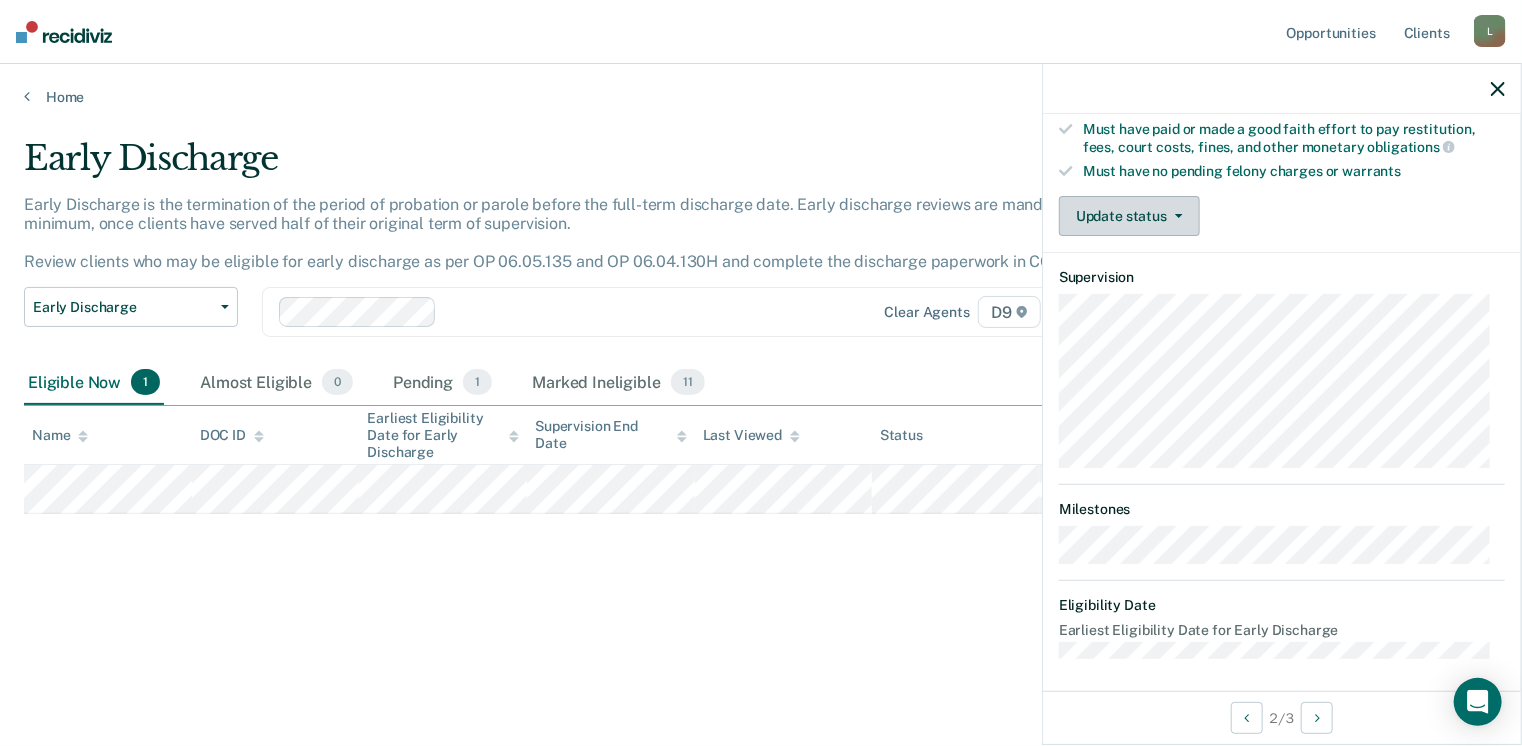 click on "Update status" at bounding box center [1129, 216] 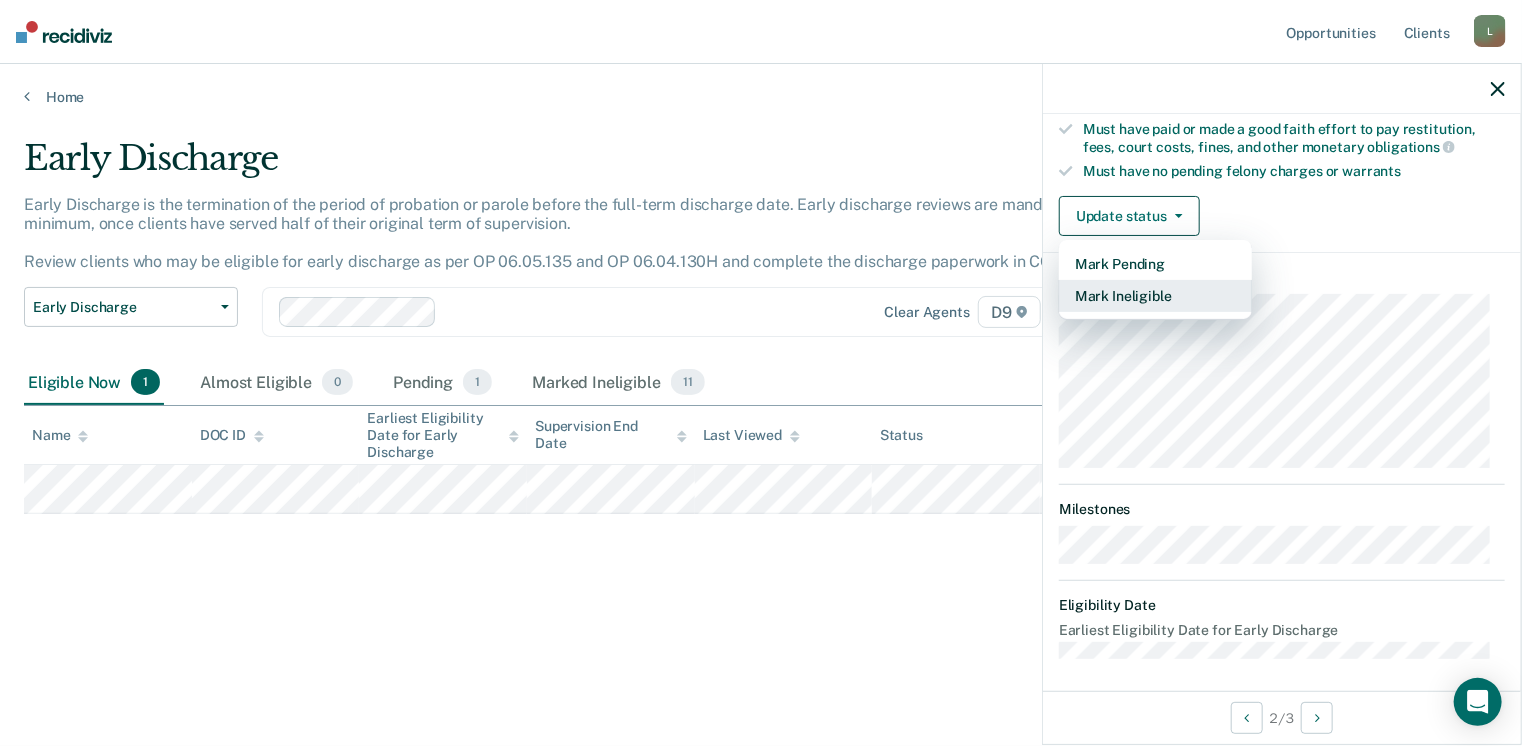 click on "Mark Ineligible" at bounding box center (1155, 296) 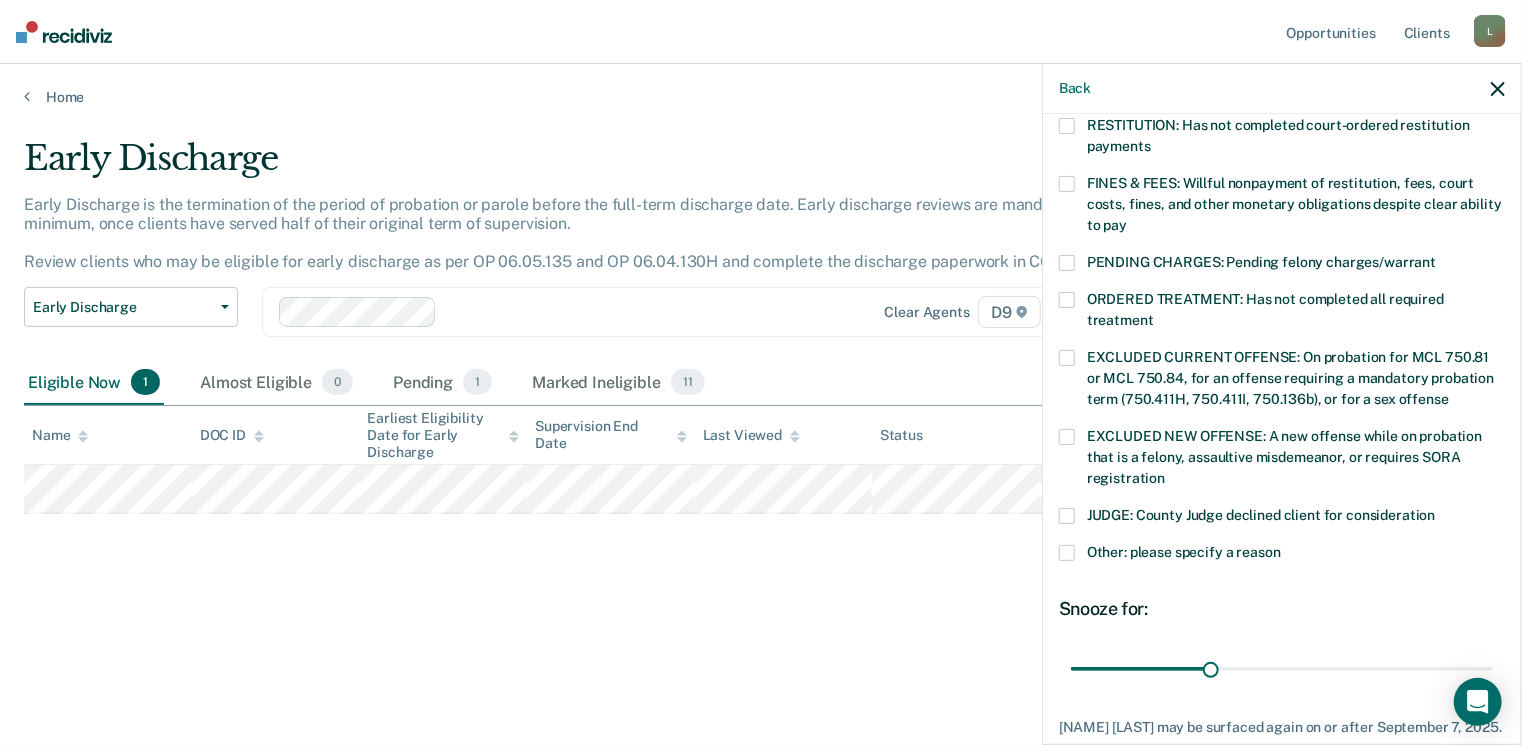 scroll, scrollTop: 514, scrollLeft: 0, axis: vertical 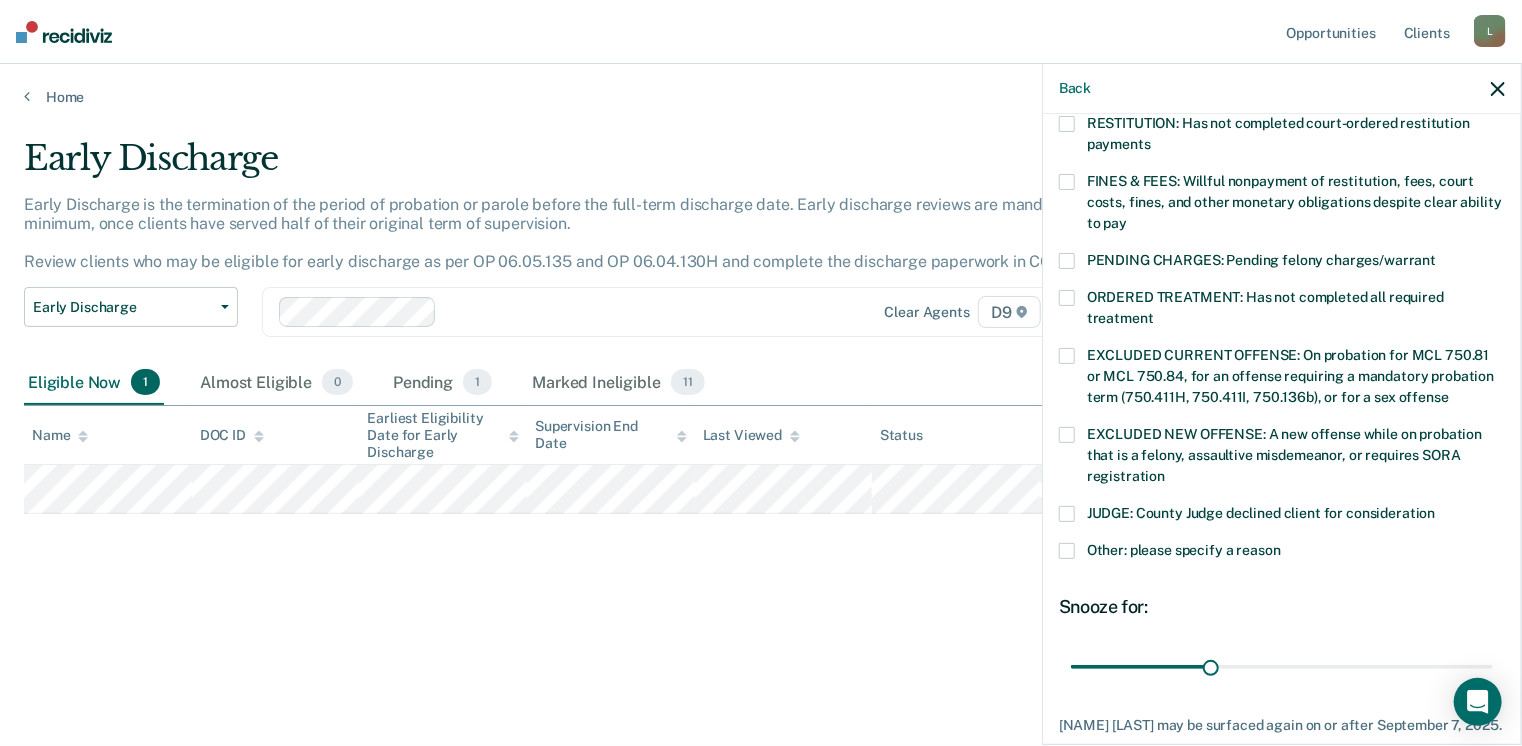 click at bounding box center (1067, 435) 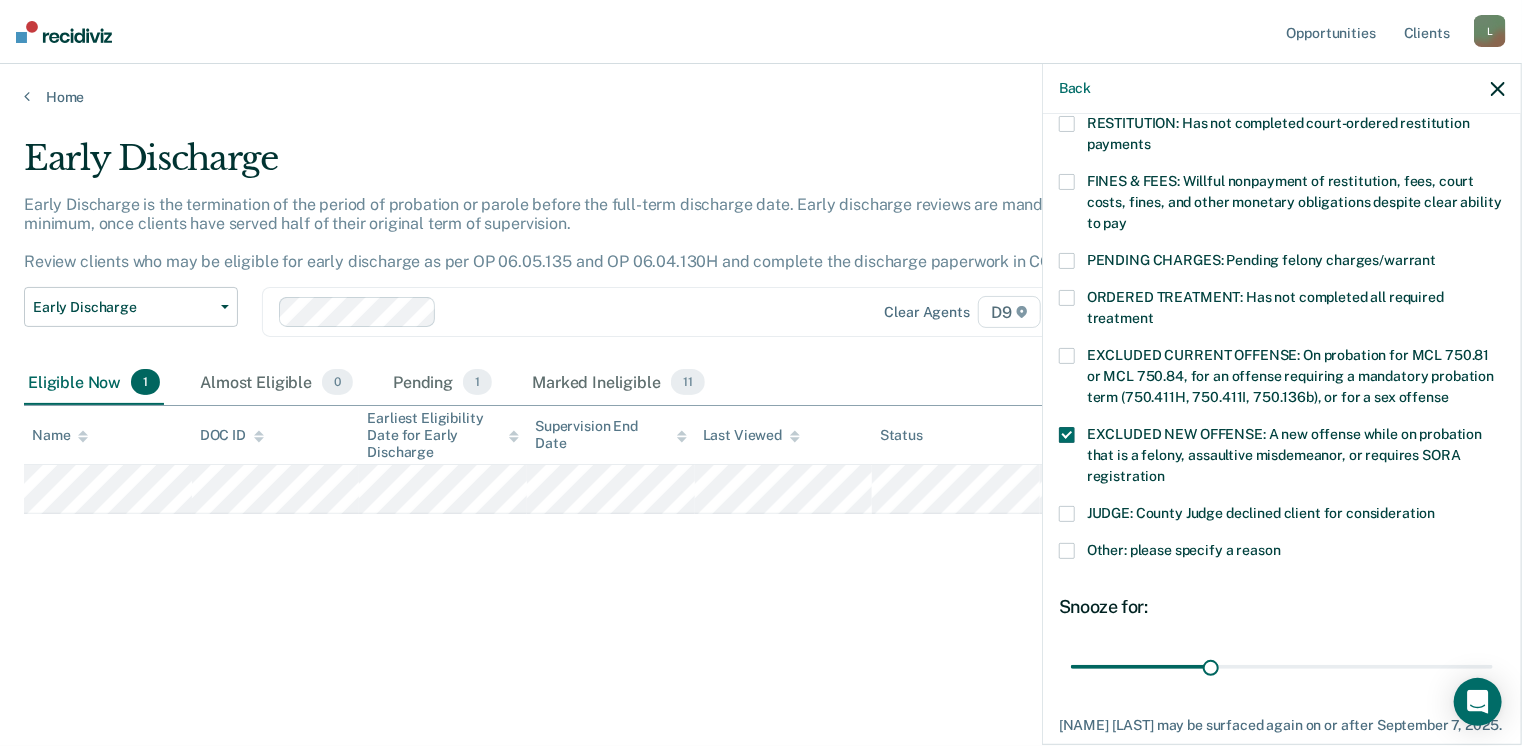 click at bounding box center [1067, 435] 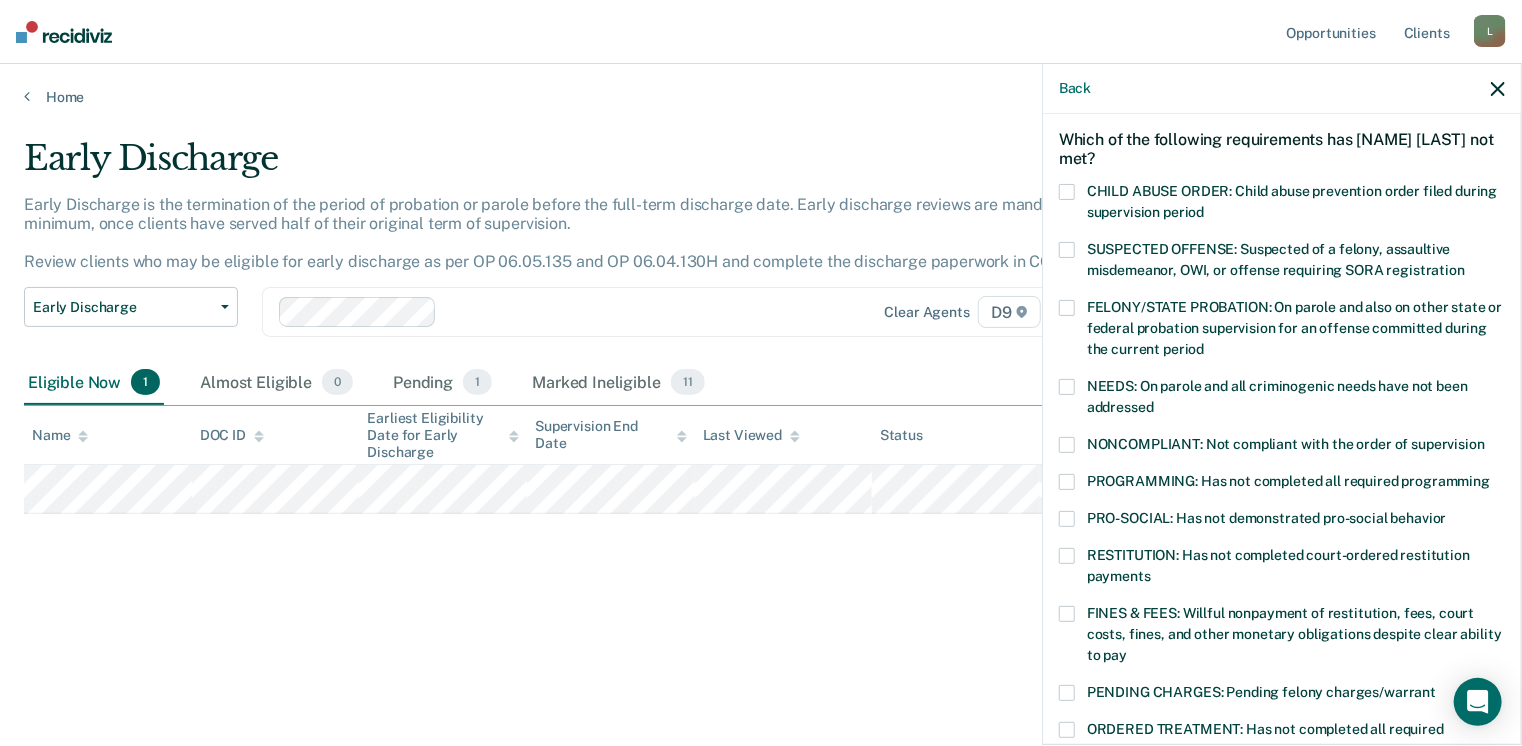 scroll, scrollTop: 80, scrollLeft: 0, axis: vertical 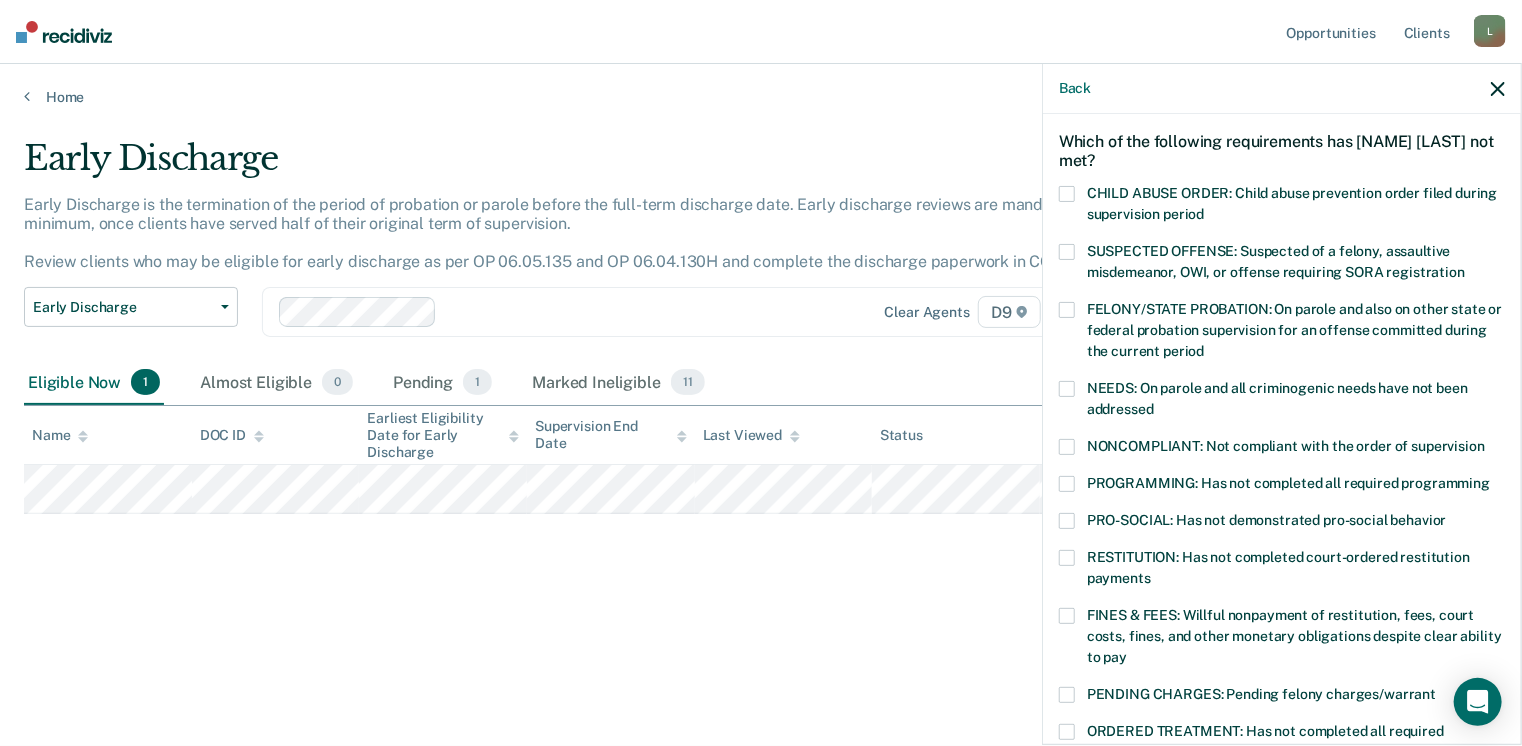 click at bounding box center (1067, 447) 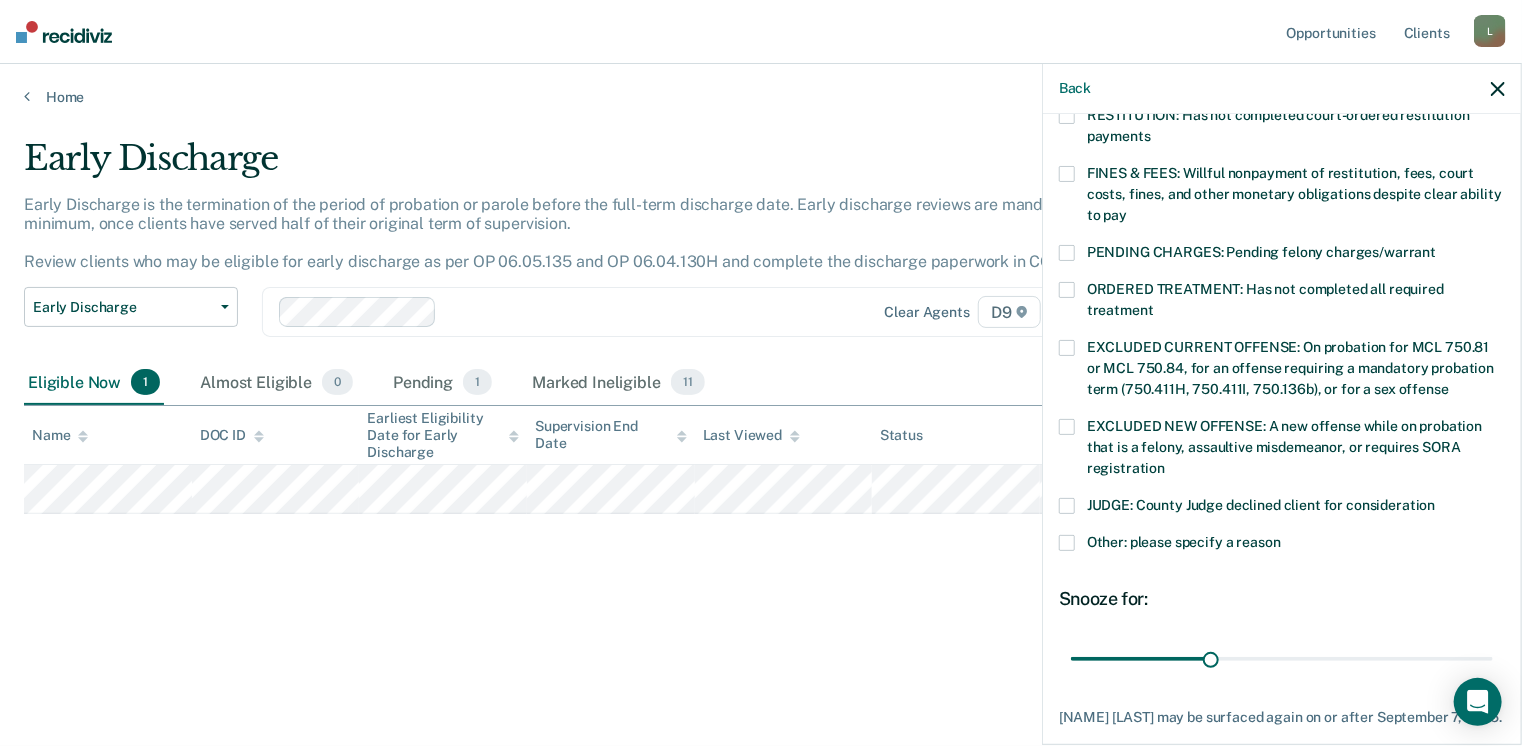 scroll, scrollTop: 647, scrollLeft: 0, axis: vertical 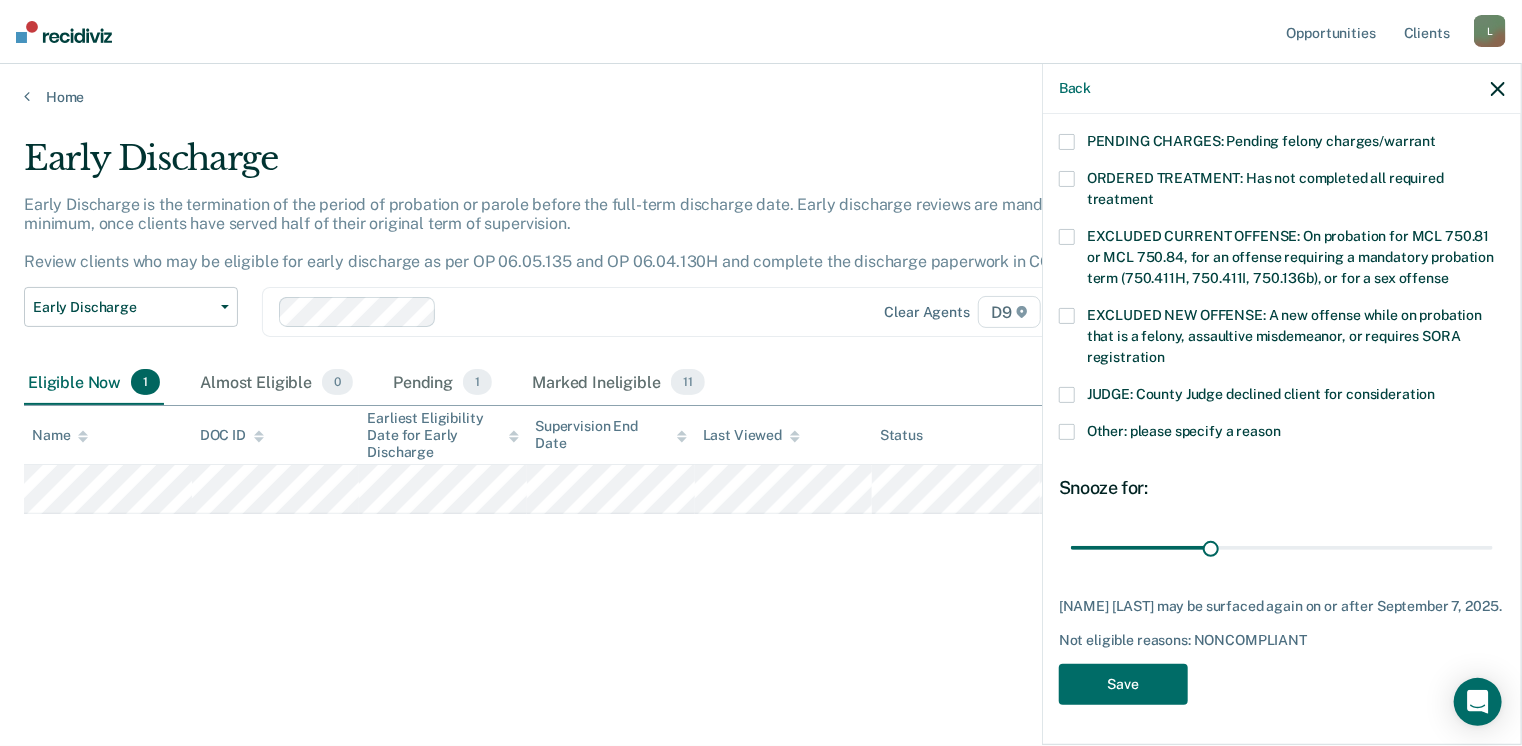 click at bounding box center [1067, 432] 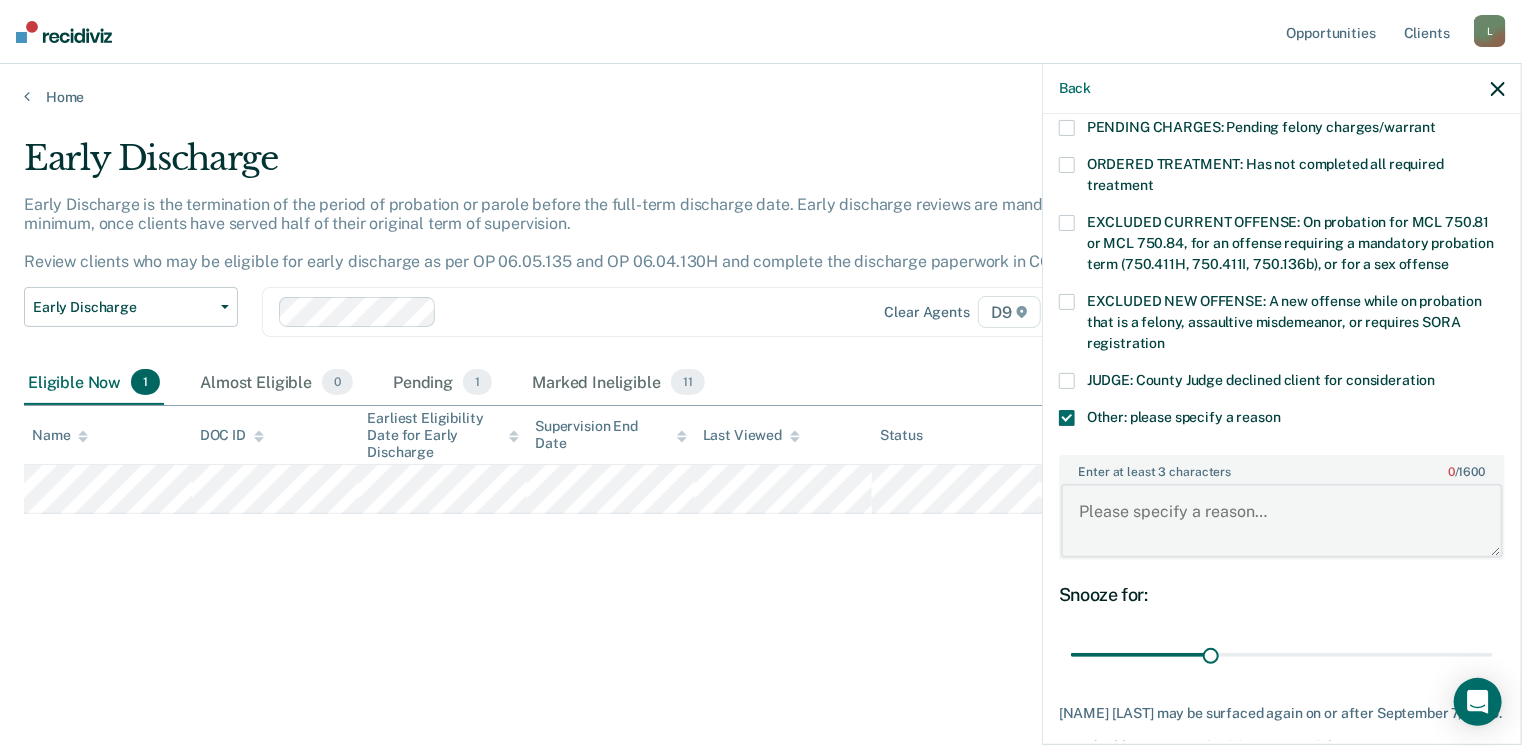 click on "Enter at least 3 characters 0  /  1600" at bounding box center (1282, 521) 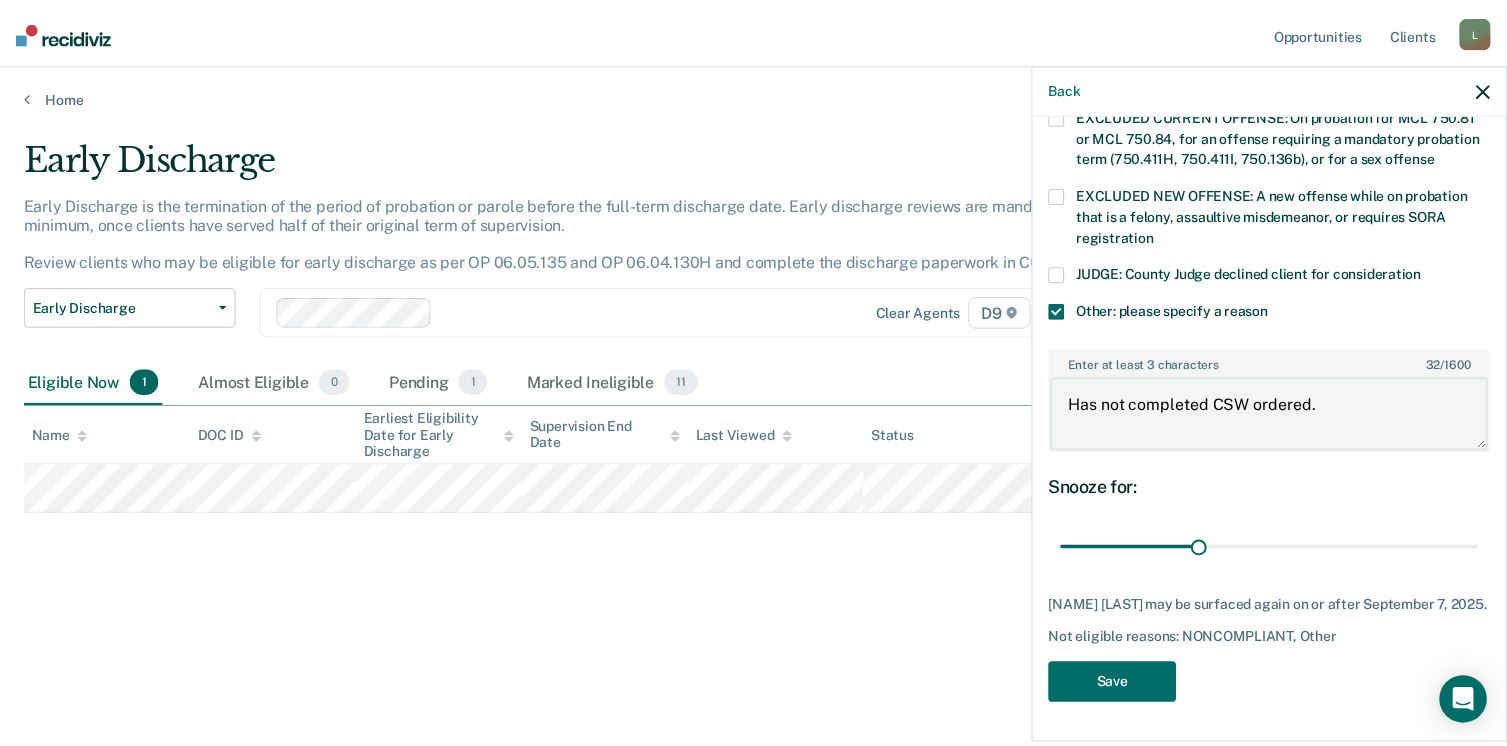 scroll, scrollTop: 765, scrollLeft: 0, axis: vertical 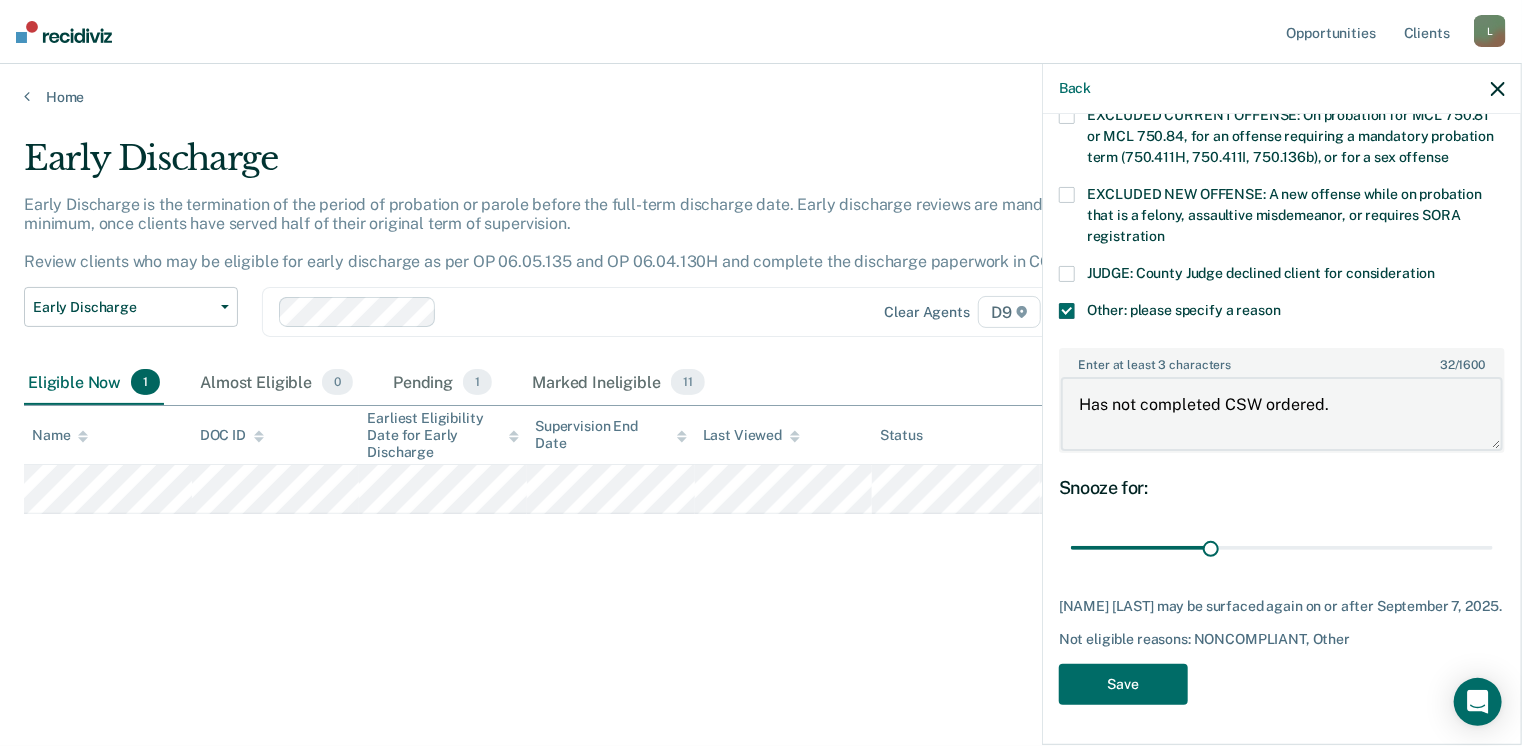 click on "Has not completed CSW ordered." at bounding box center [1282, 414] 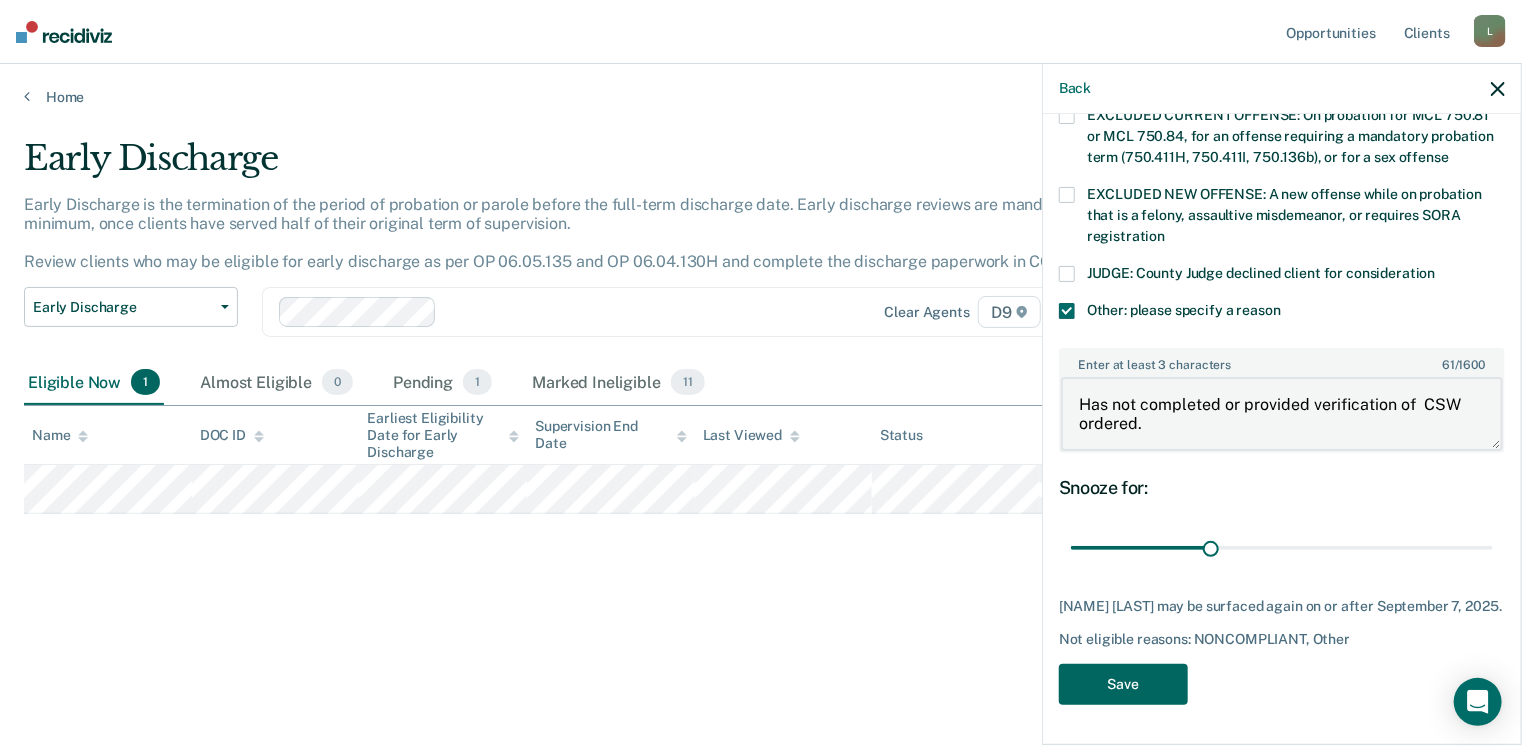 type on "Has not completed or provided verification of  CSW ordered." 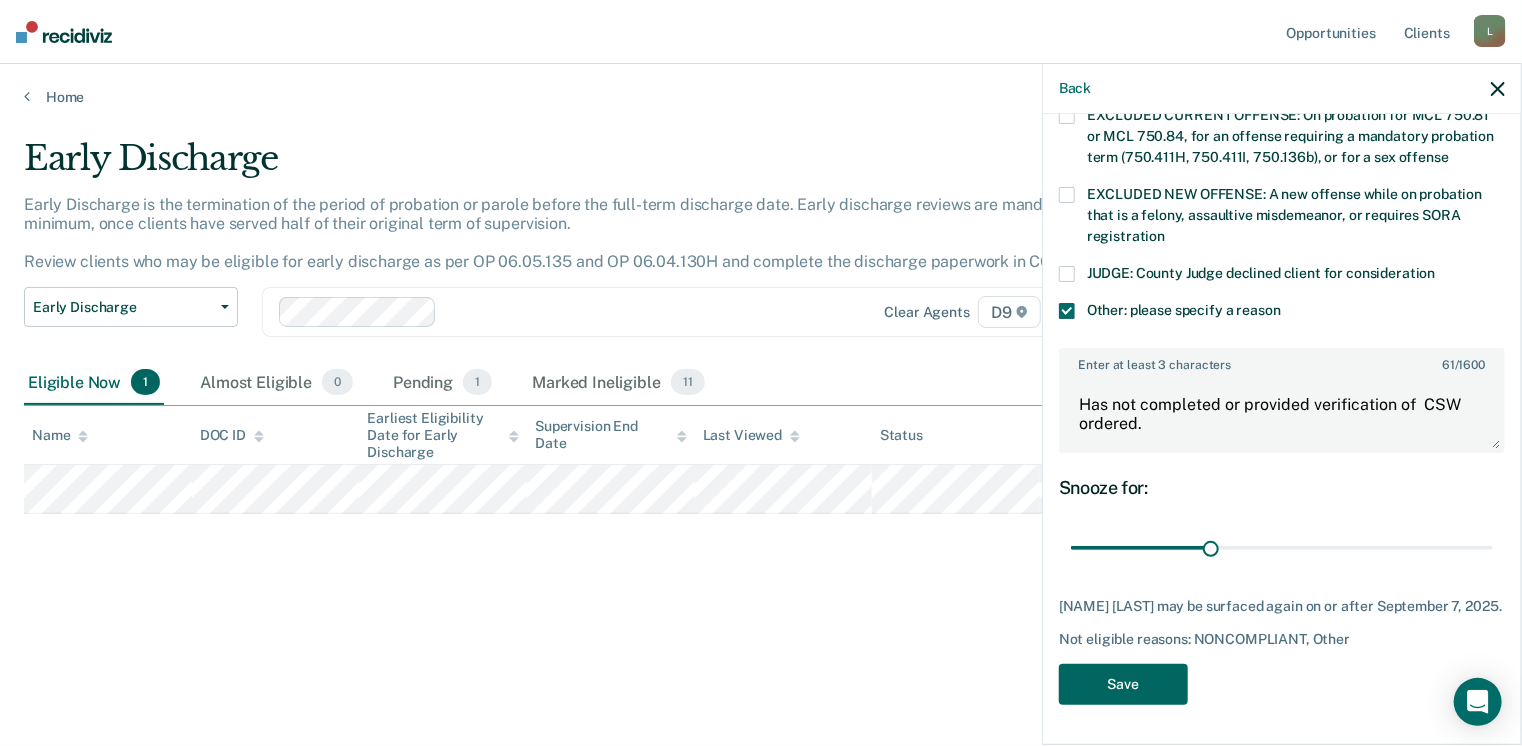 click on "Save" at bounding box center [1123, 684] 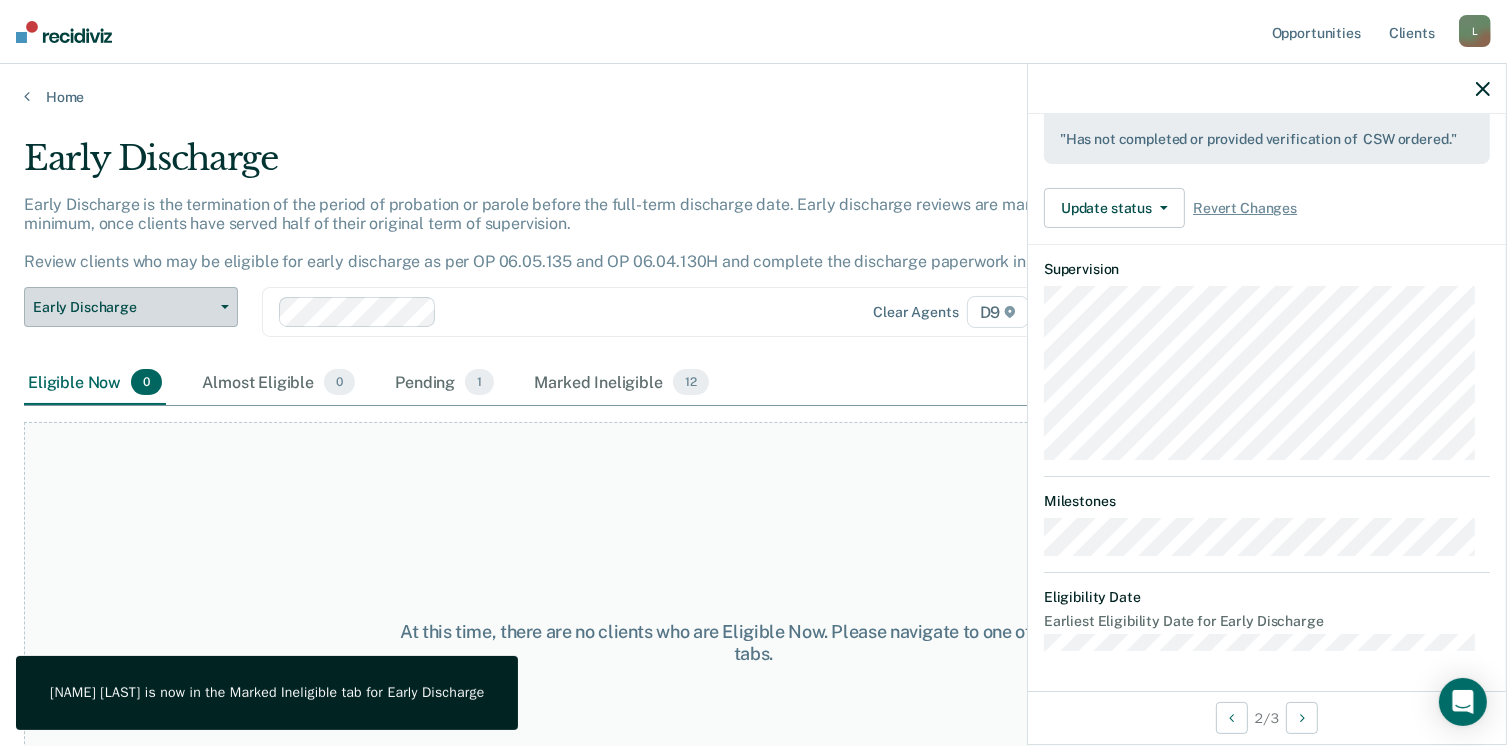 scroll, scrollTop: 589, scrollLeft: 0, axis: vertical 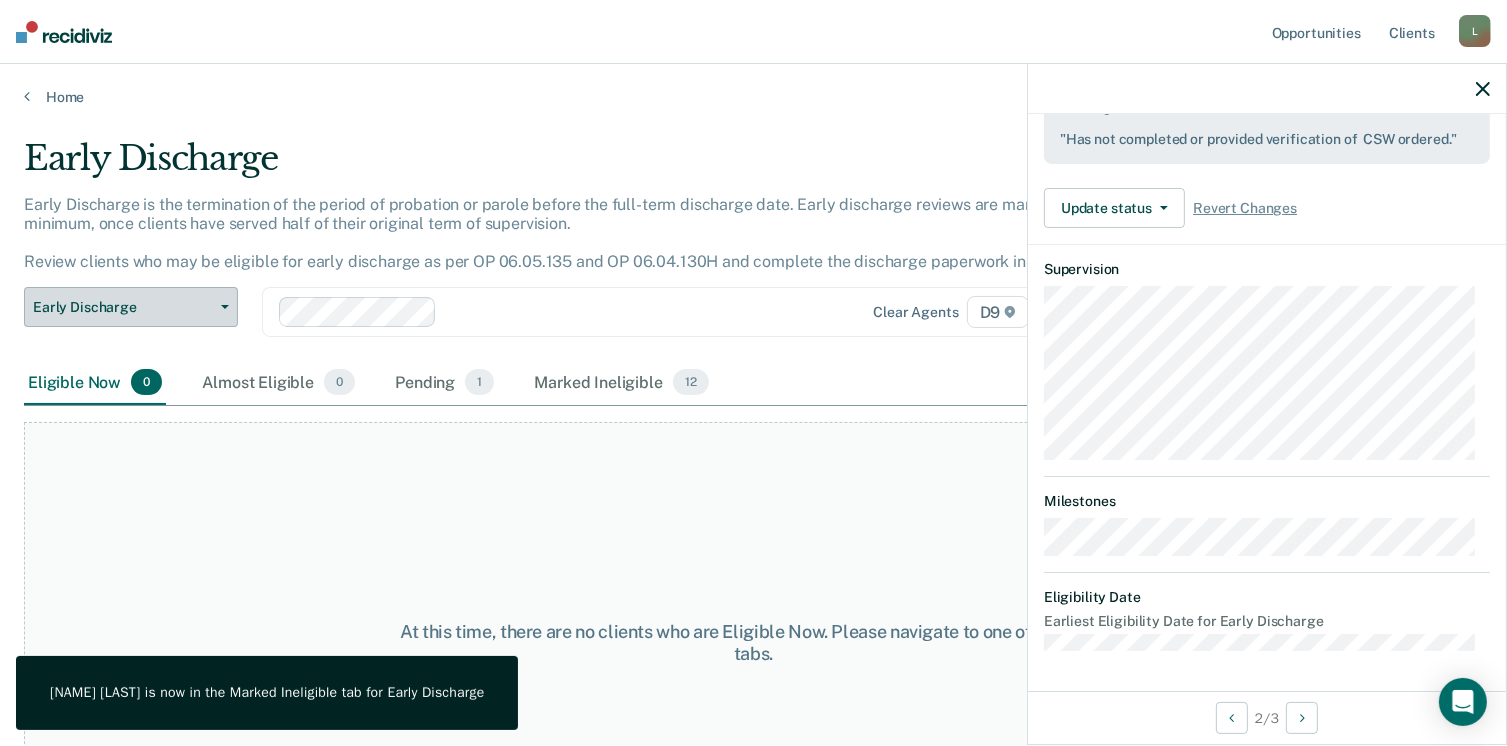 click at bounding box center [221, 307] 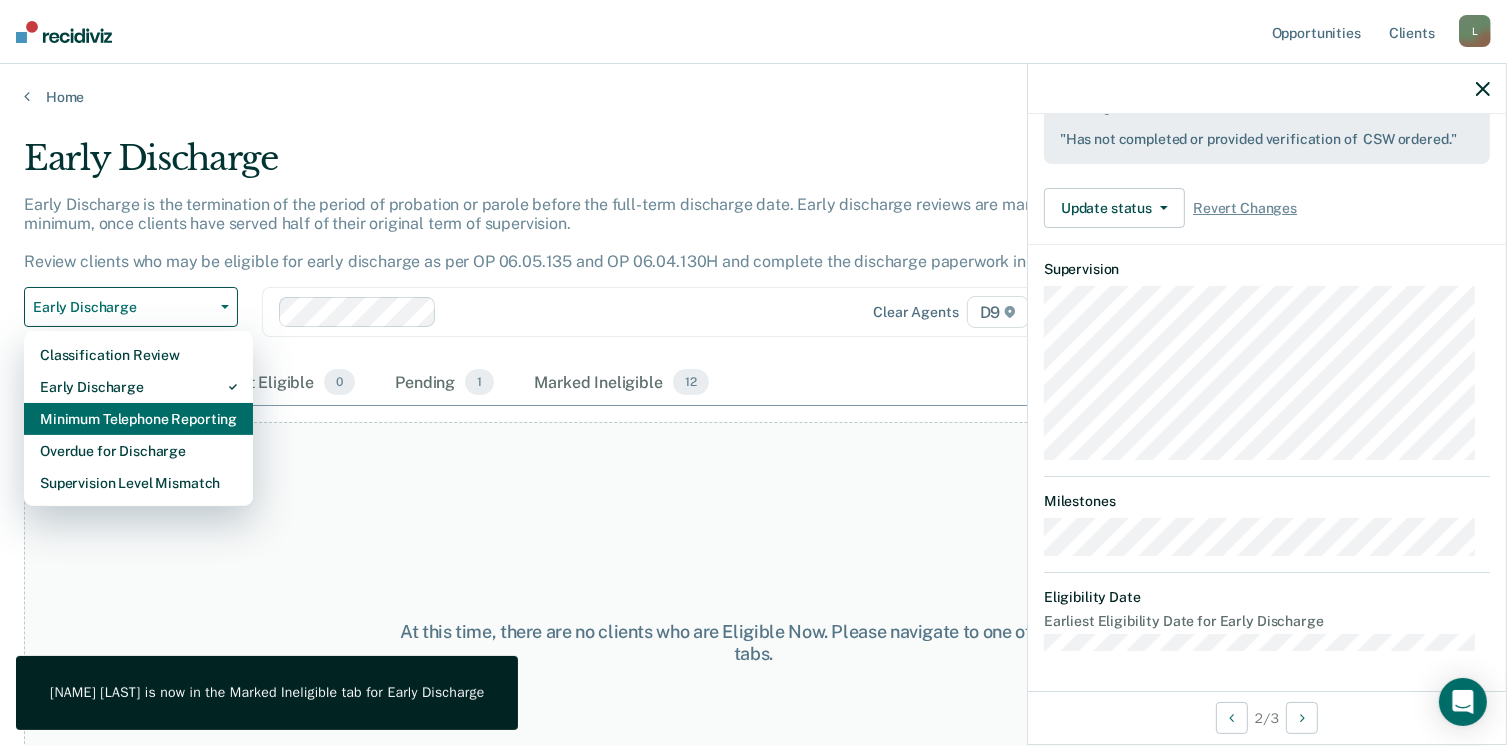 click on "Minimum Telephone Reporting" at bounding box center (138, 419) 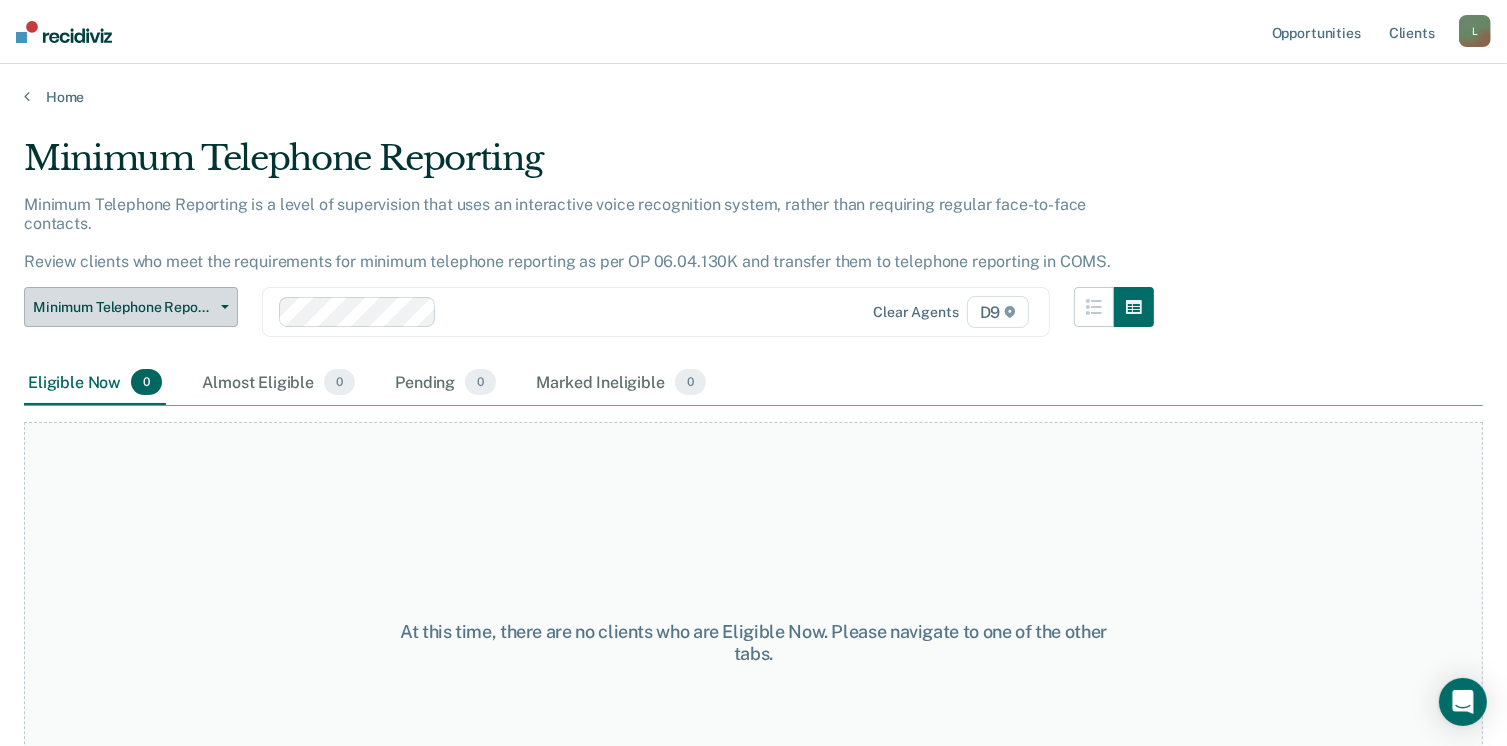 click on "Minimum Telephone Reporting" at bounding box center [123, 307] 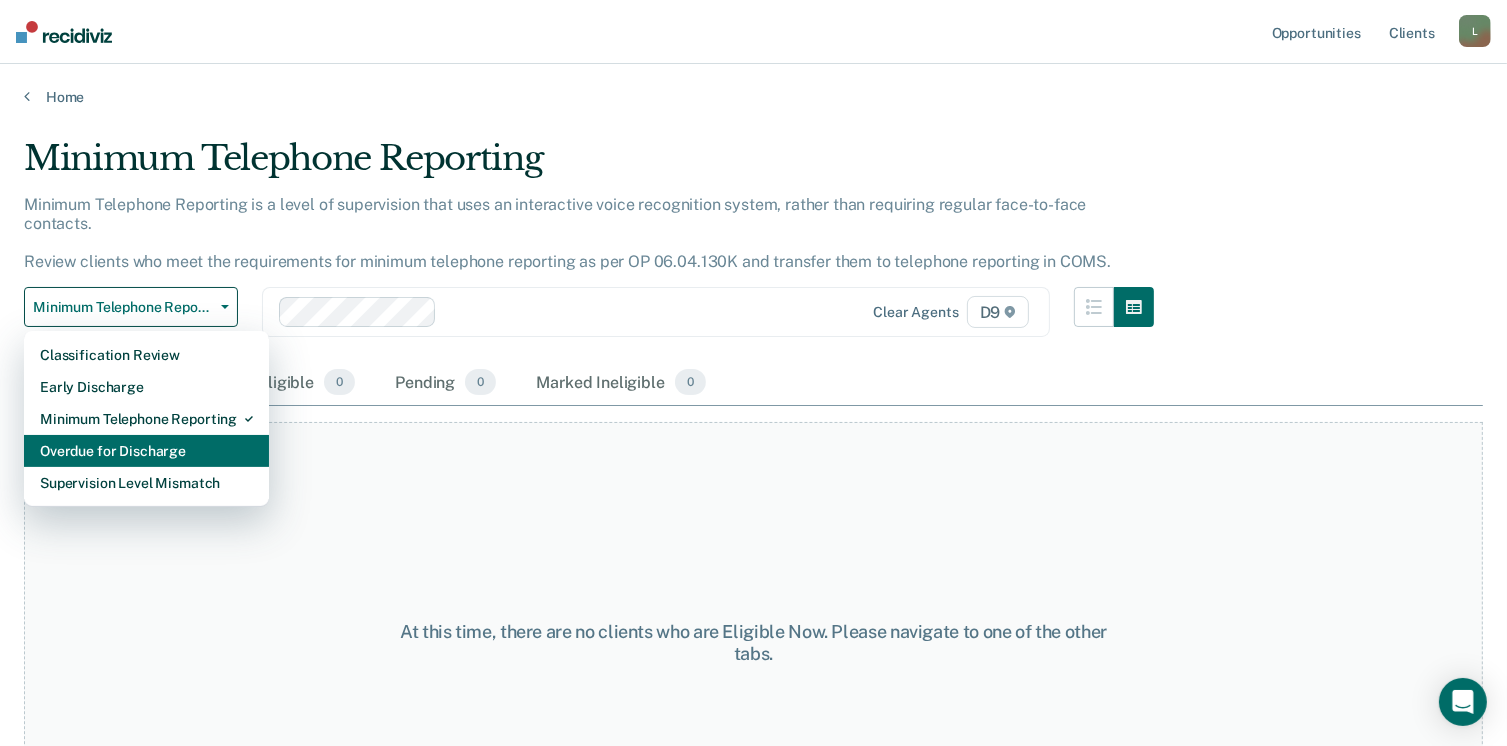 click on "Overdue for Discharge" at bounding box center (146, 451) 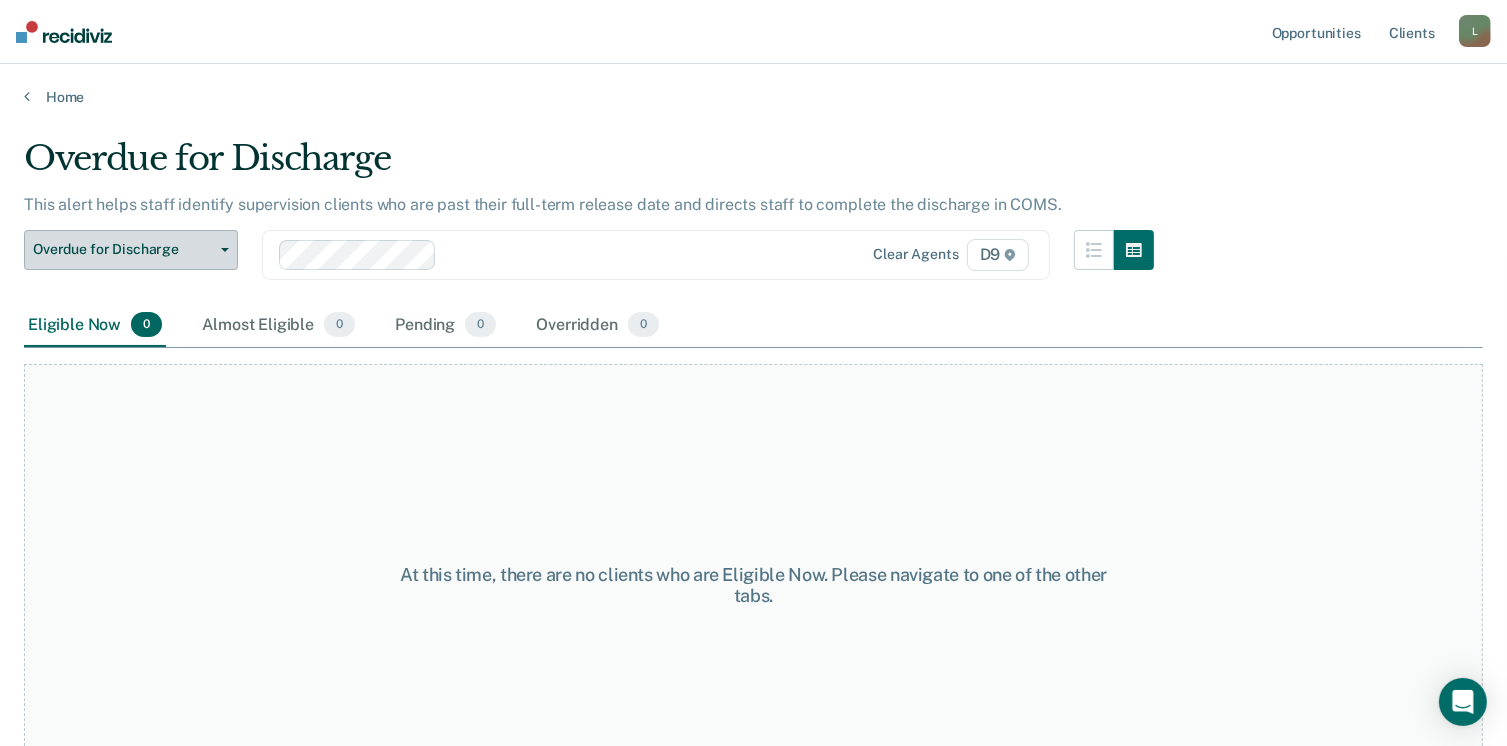 click on "Overdue for Discharge" at bounding box center [131, 250] 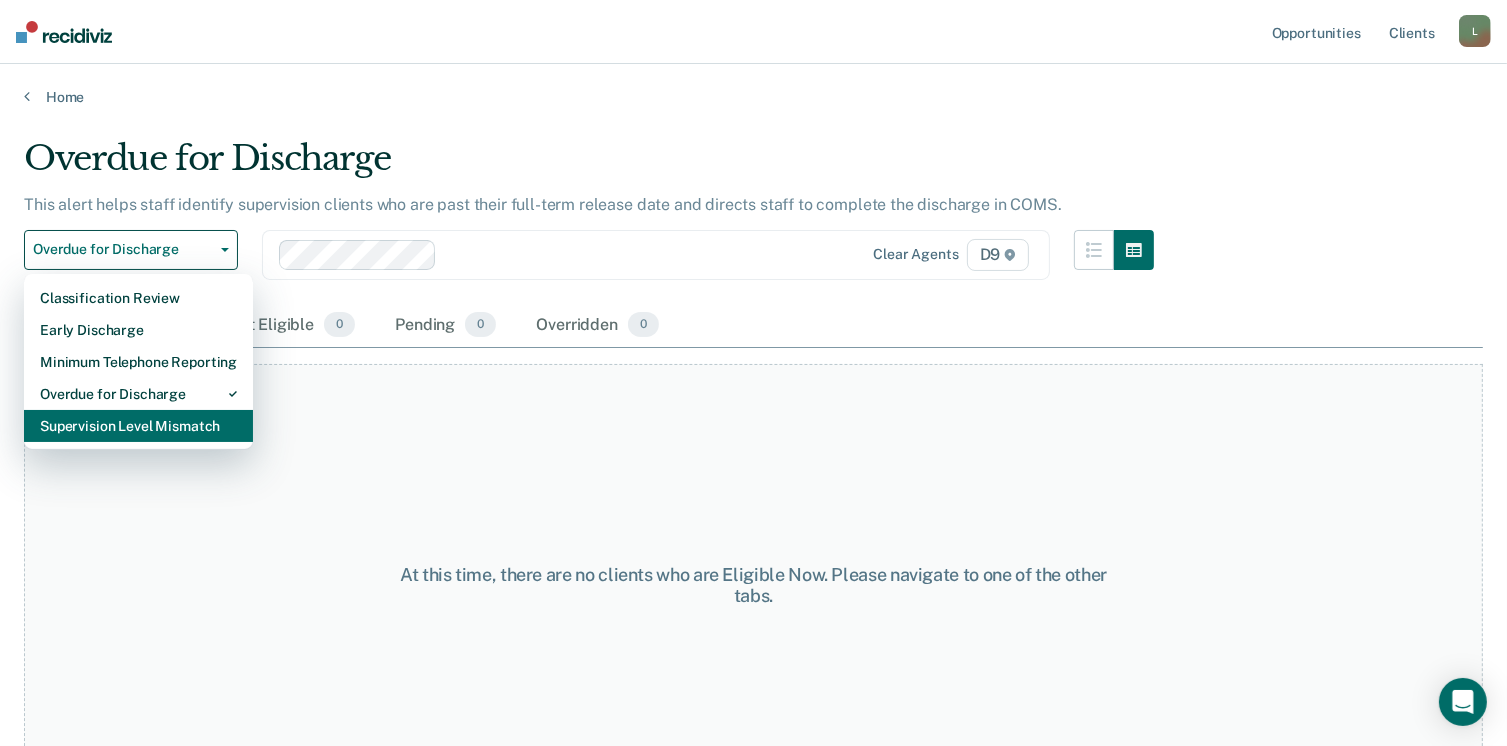 click on "Supervision Level Mismatch" at bounding box center [138, 426] 